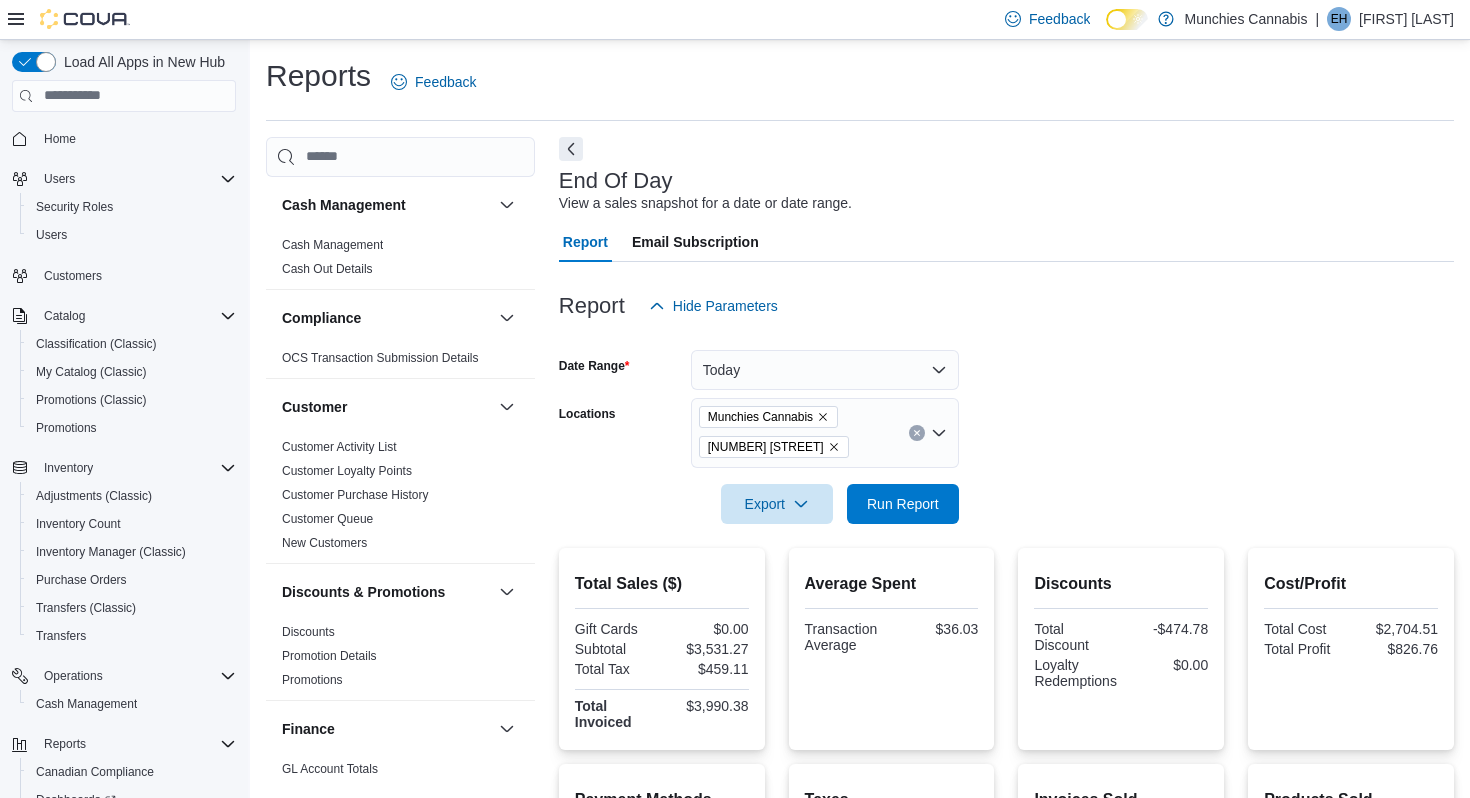 scroll, scrollTop: 0, scrollLeft: 0, axis: both 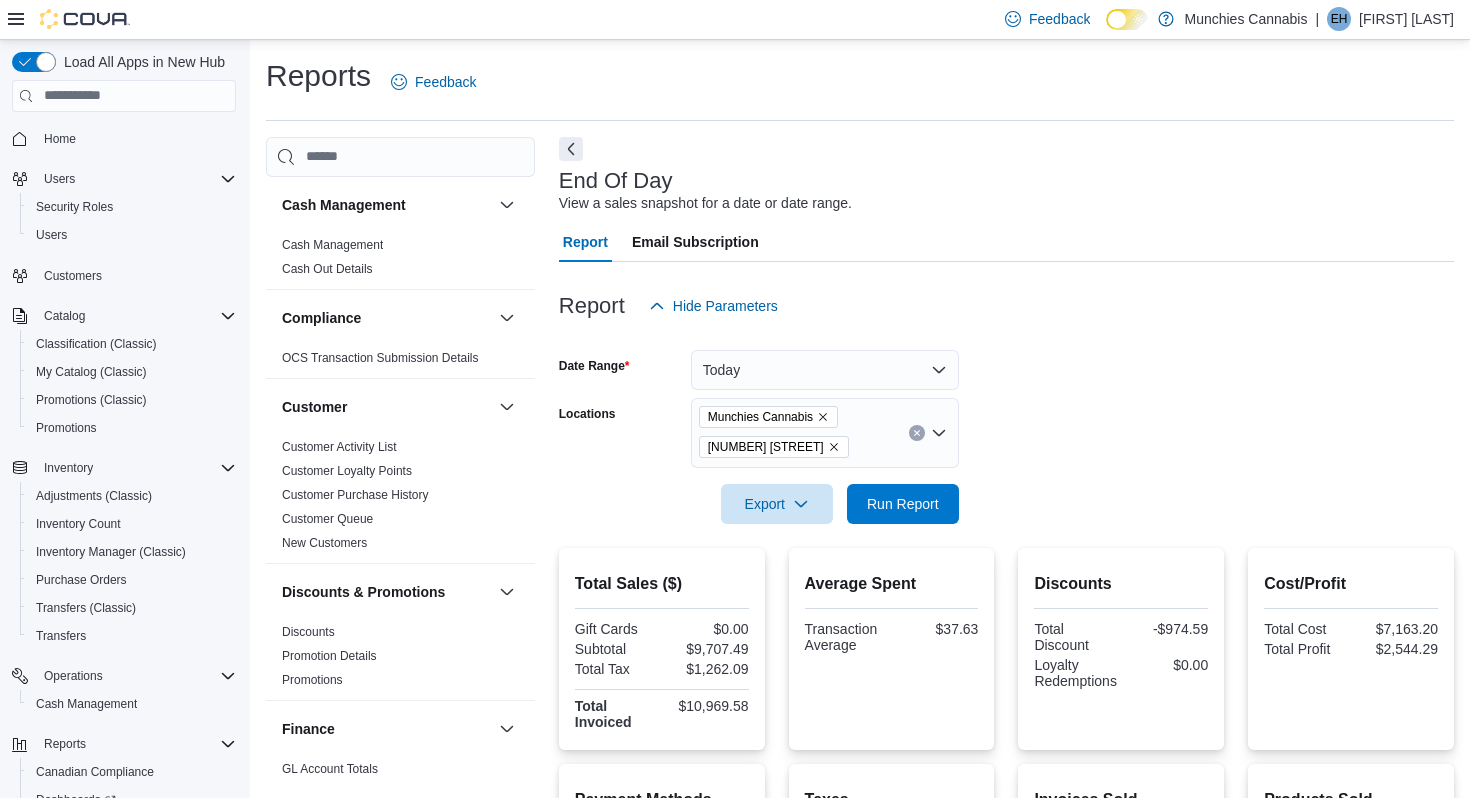 click at bounding box center [1006, 338] 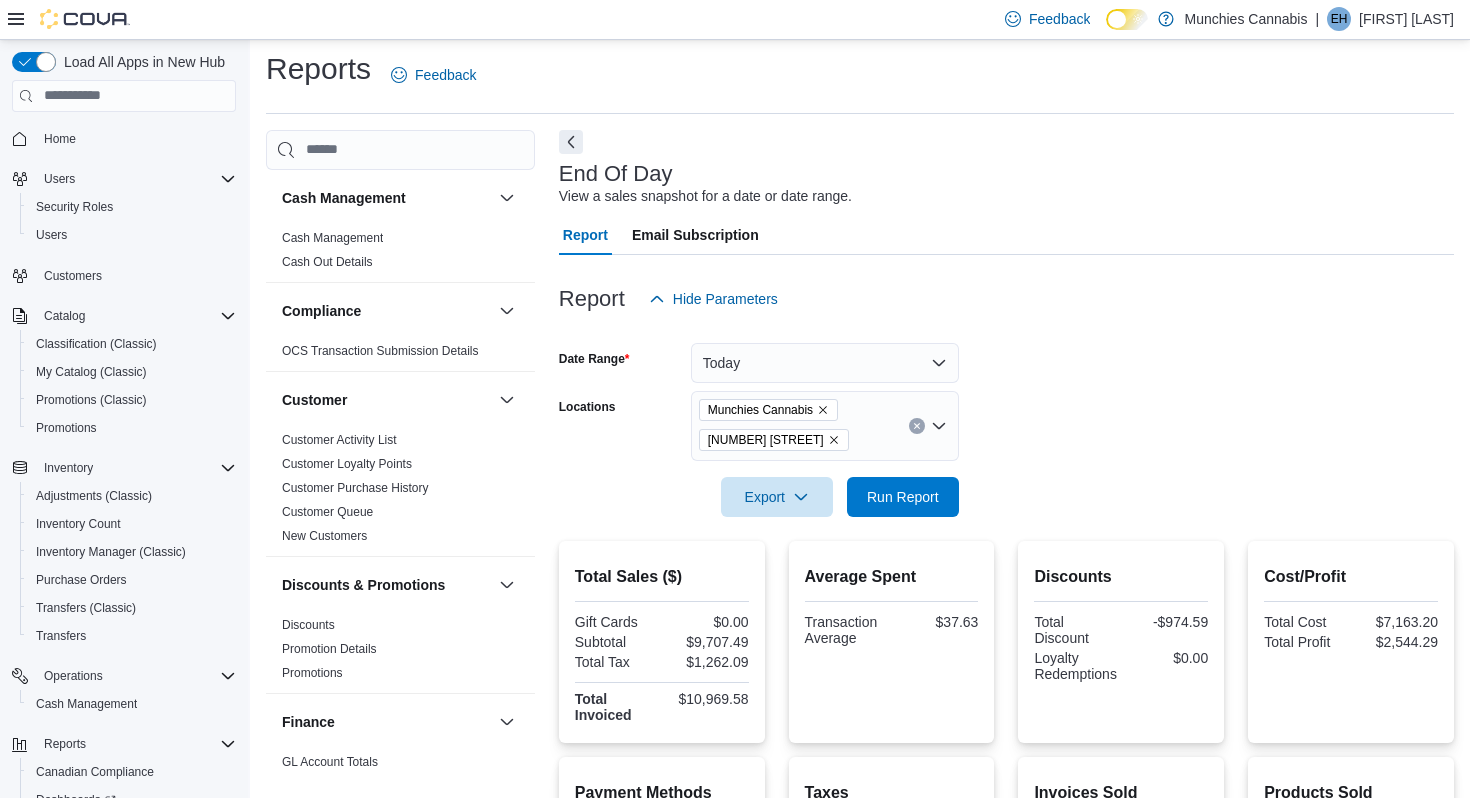 scroll, scrollTop: 0, scrollLeft: 0, axis: both 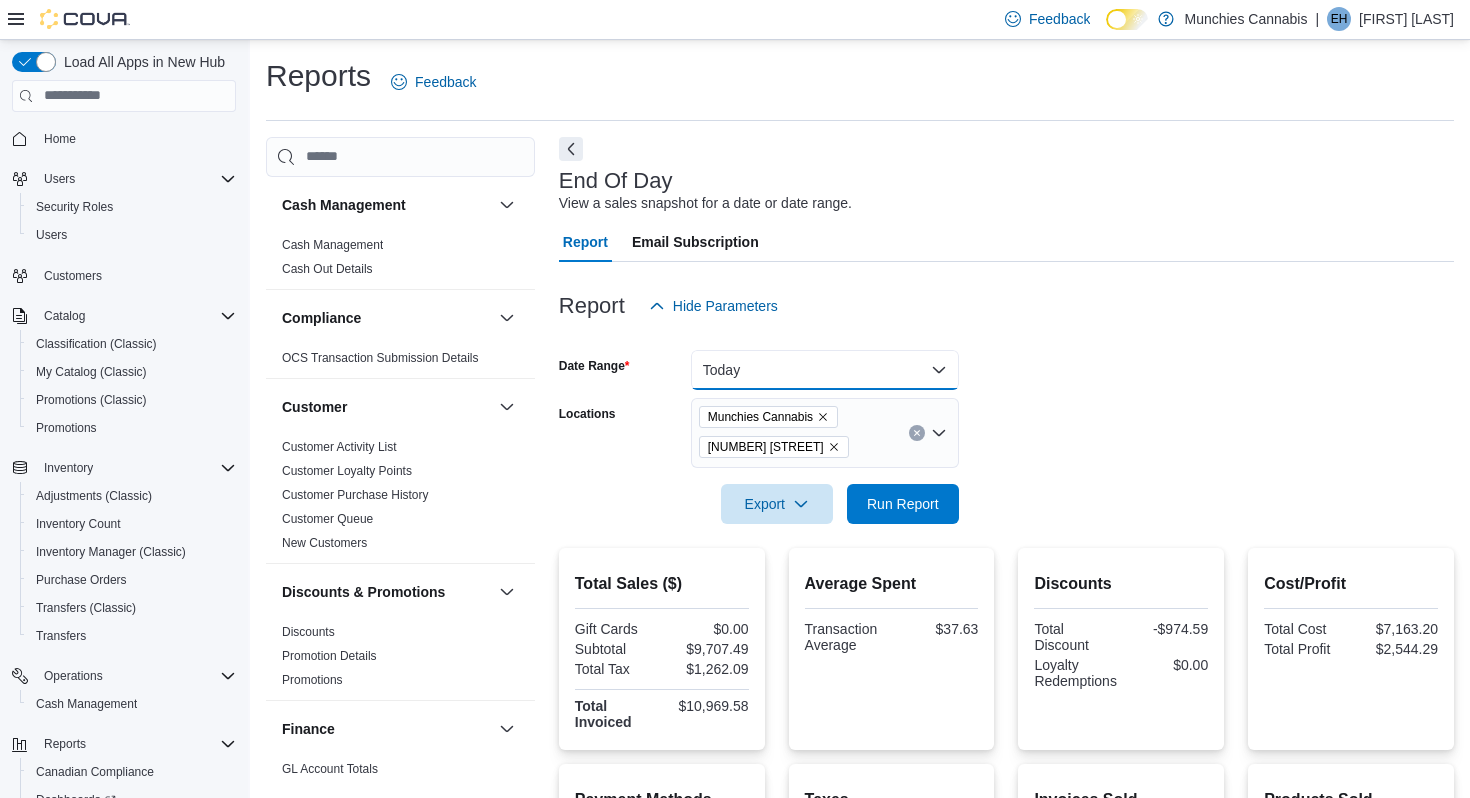 click on "Today" at bounding box center (825, 370) 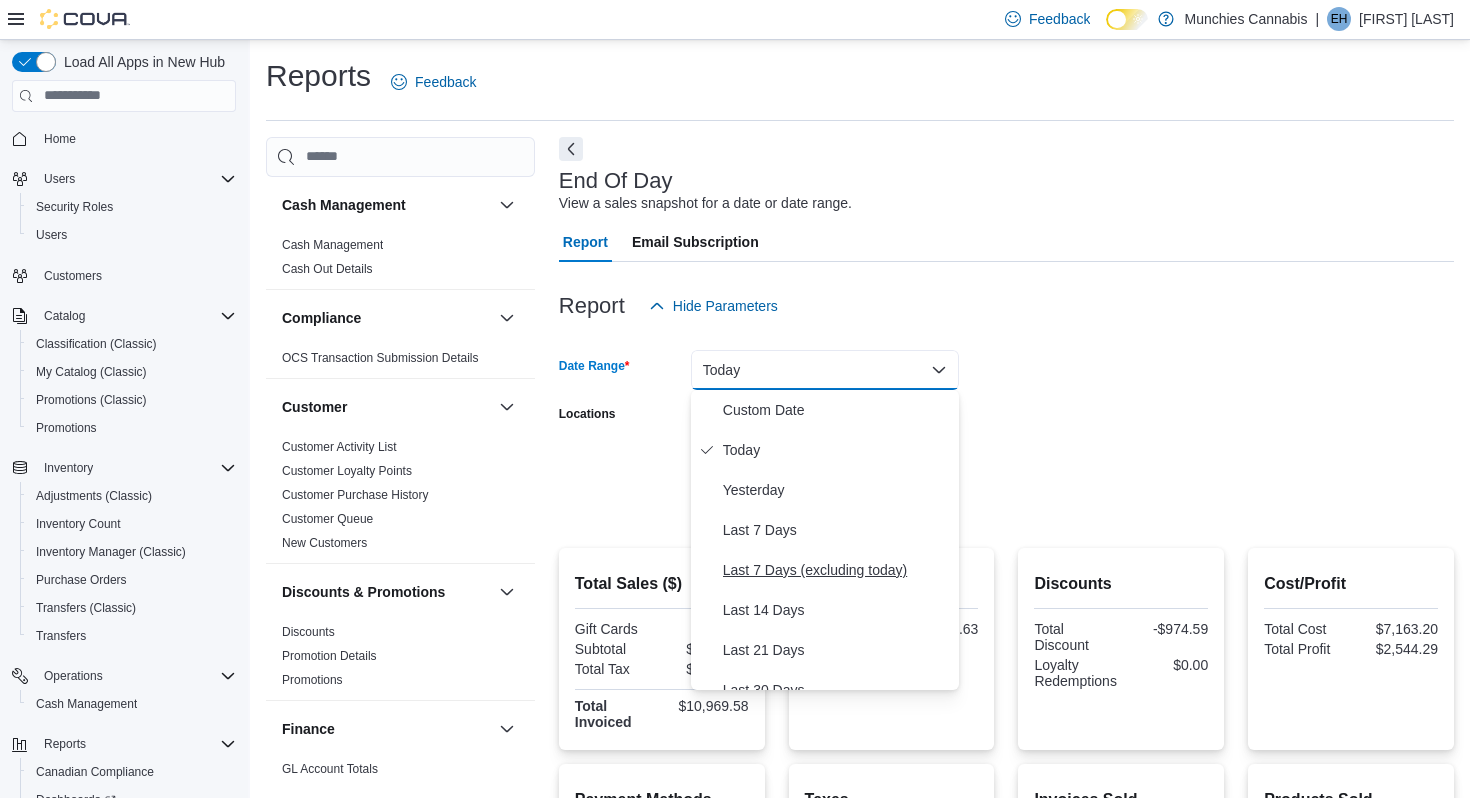 type 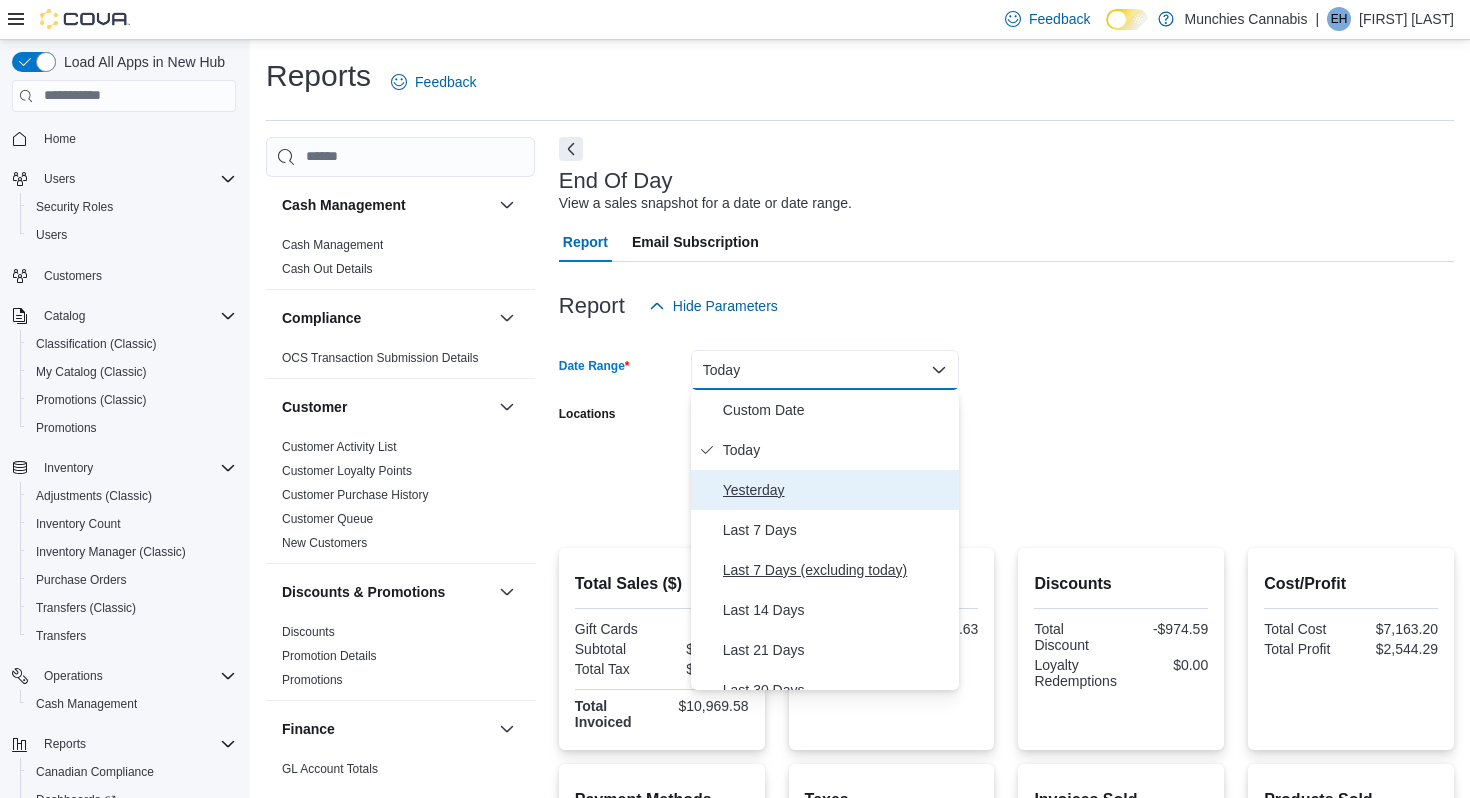 type 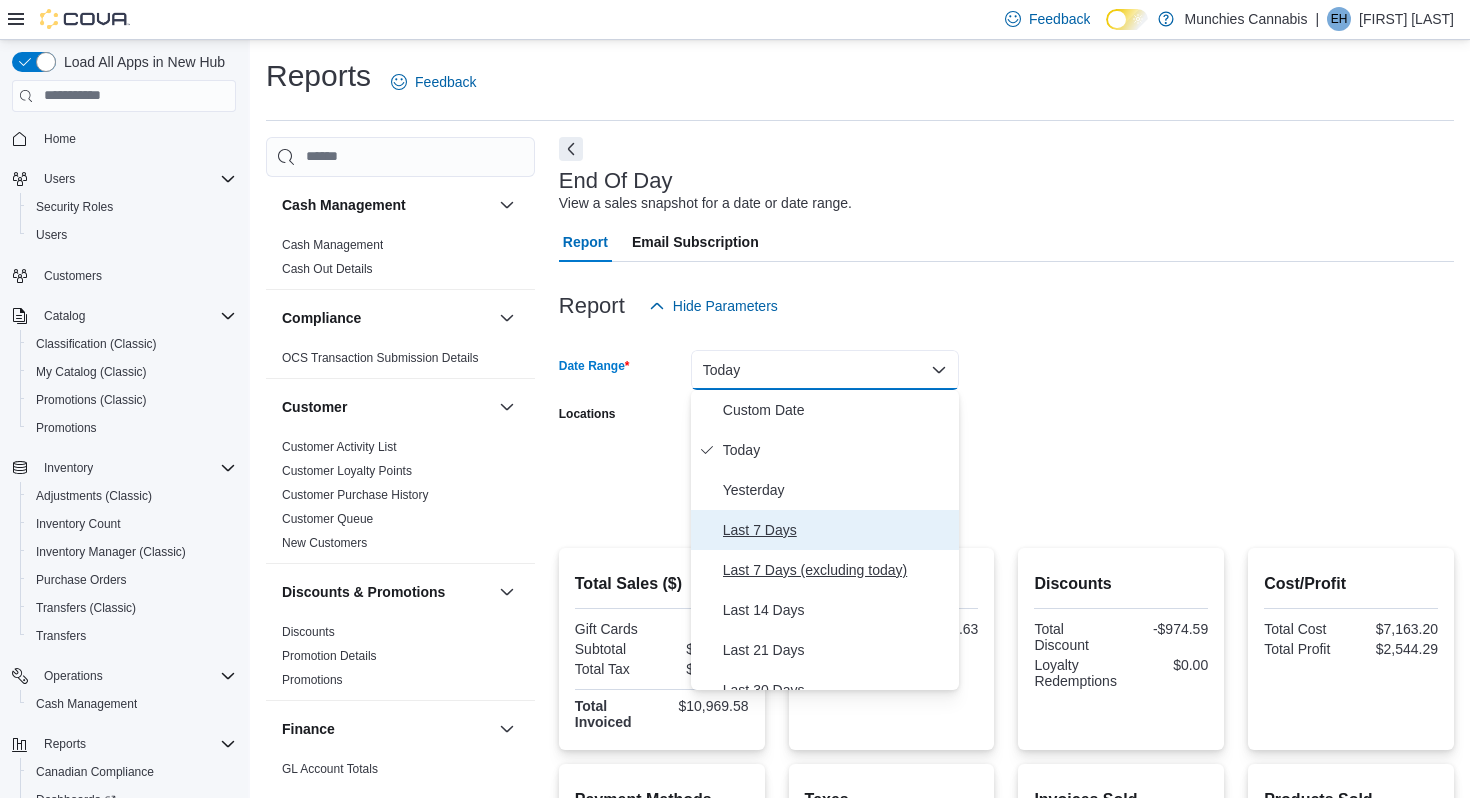 type 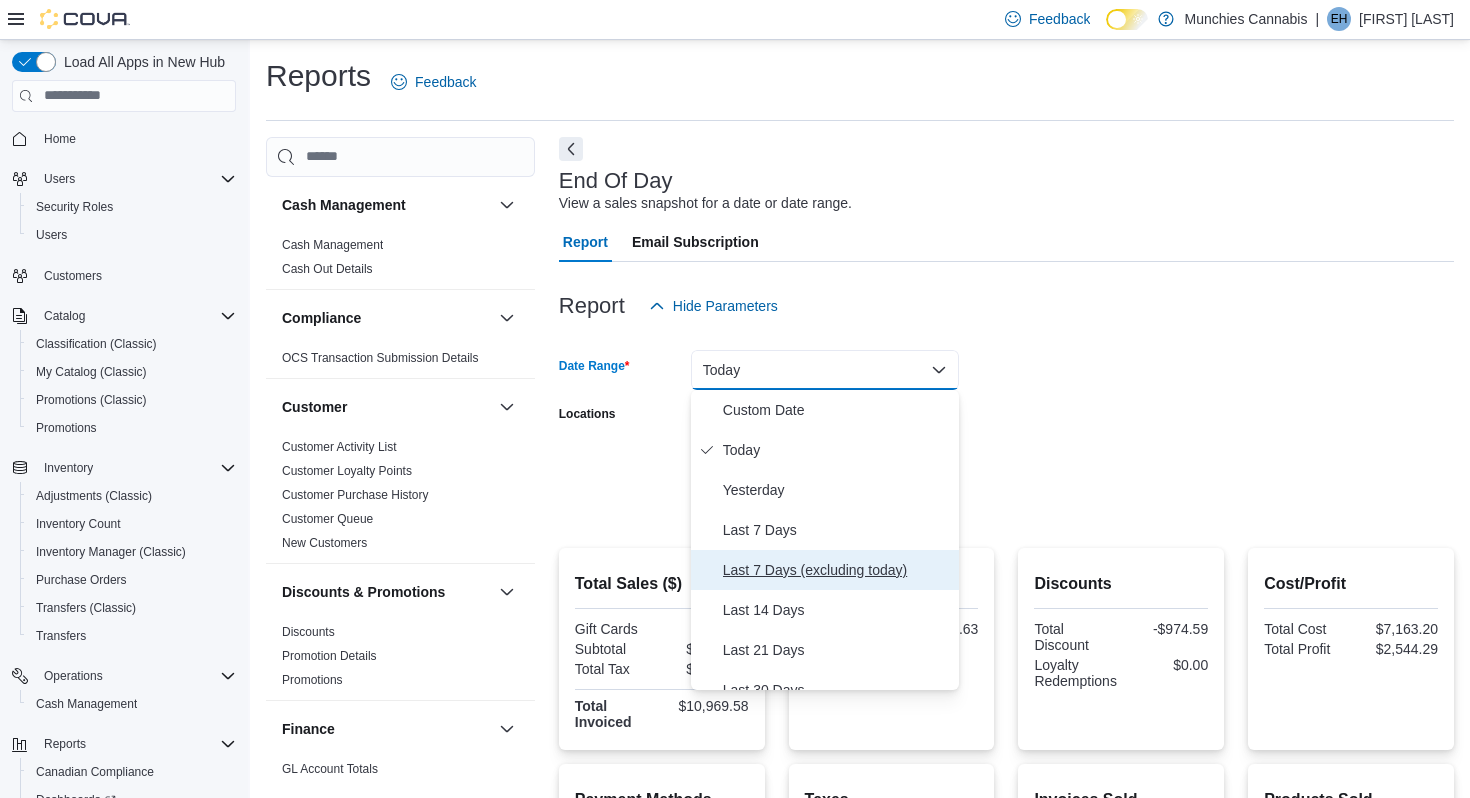 type 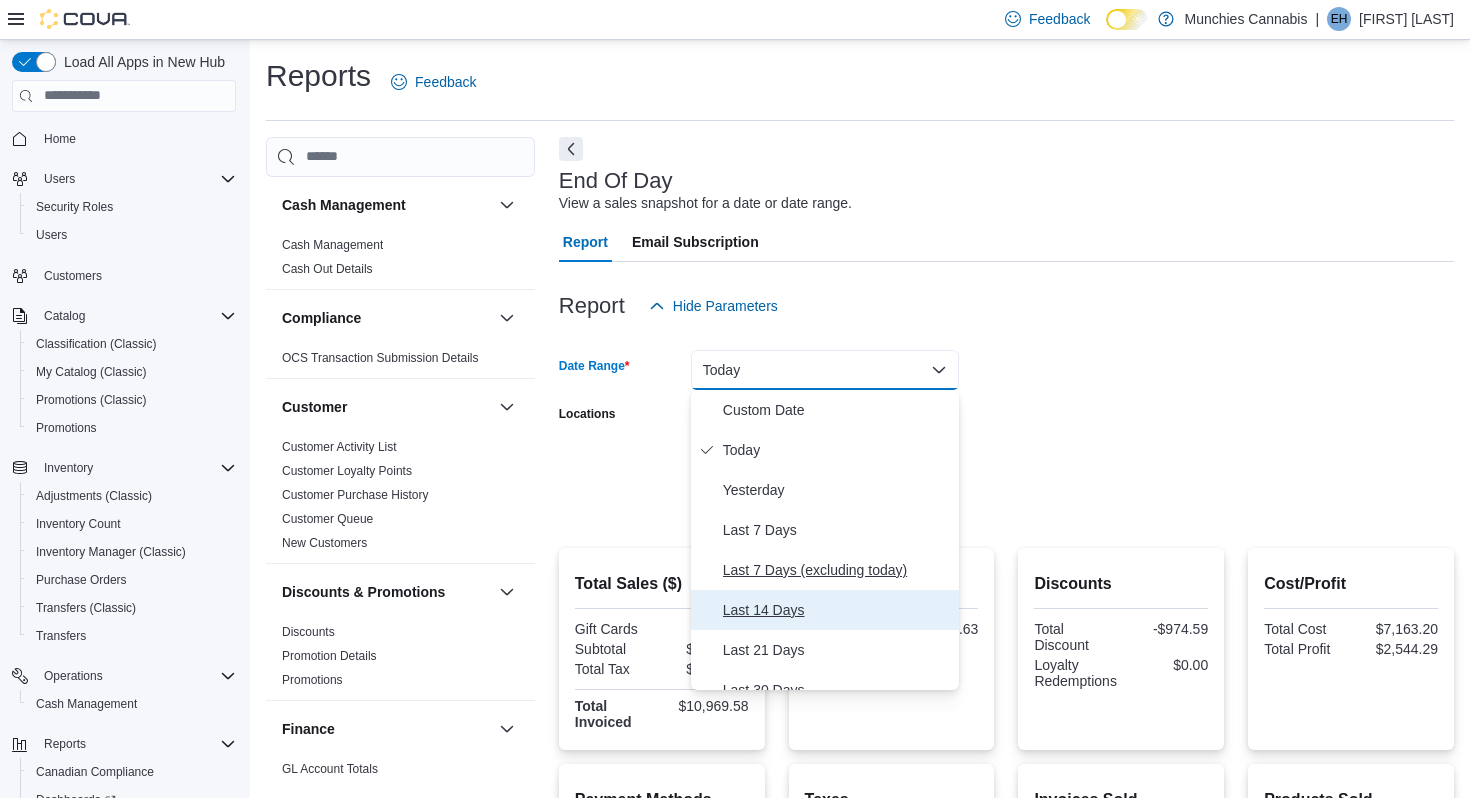 type 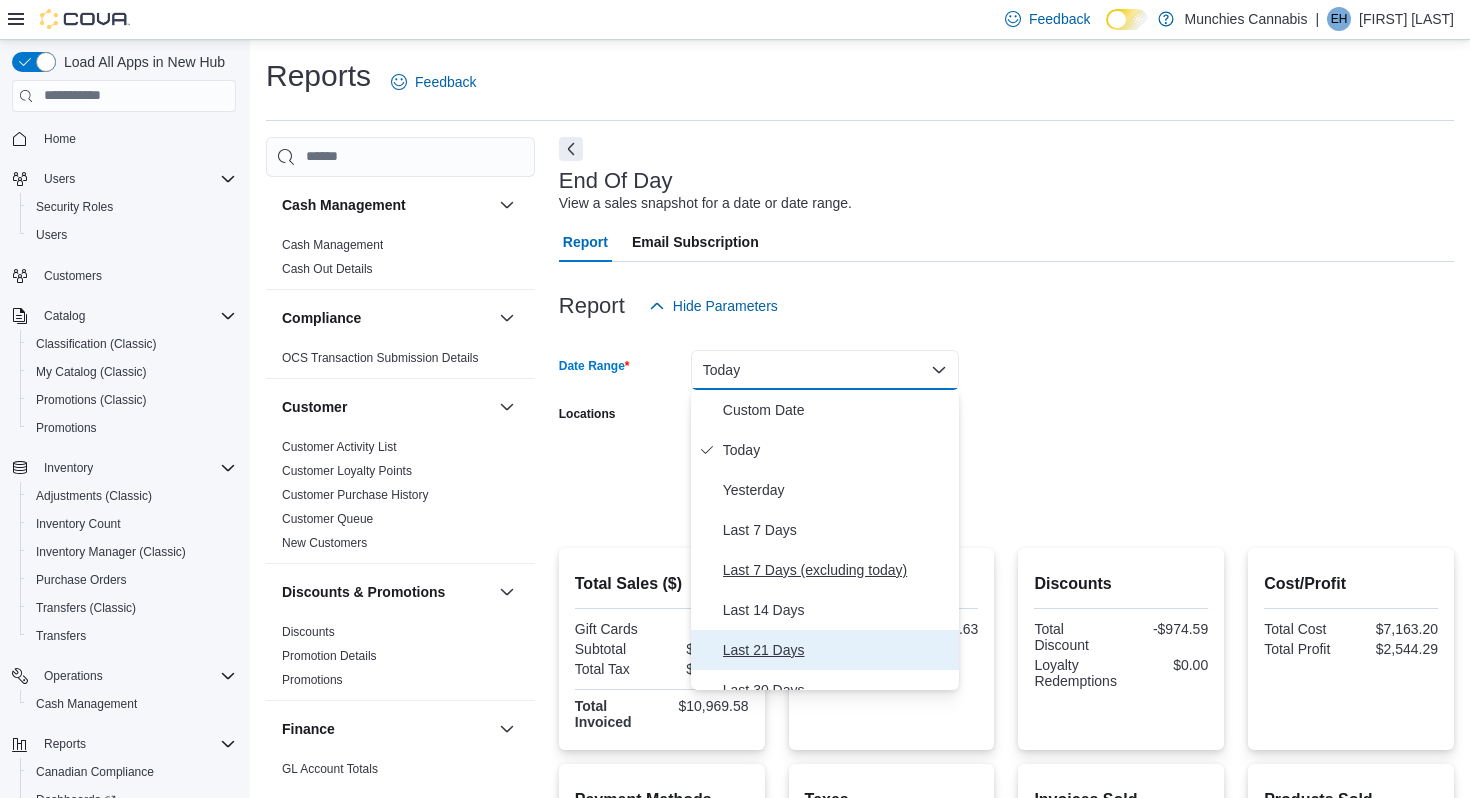 type 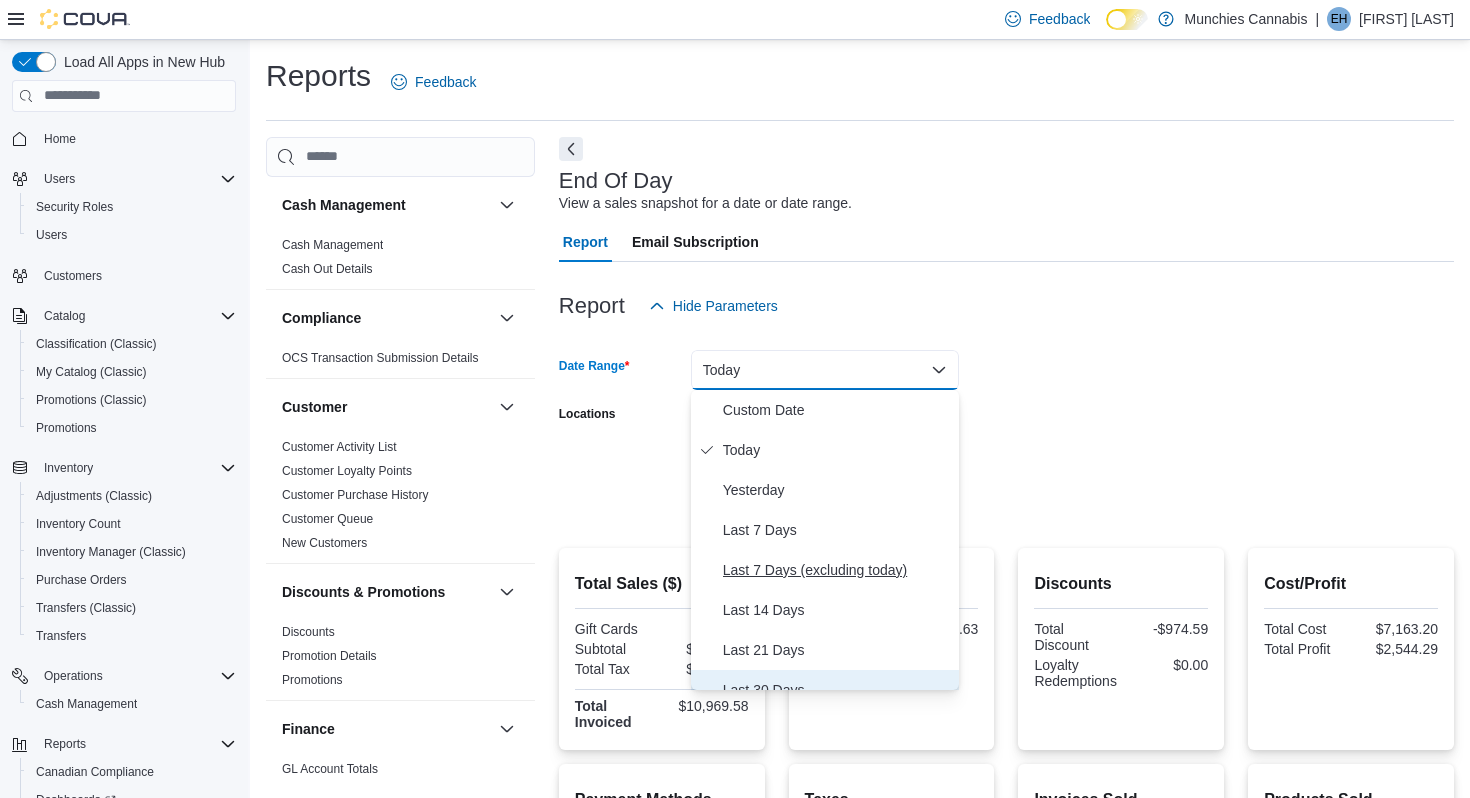 type 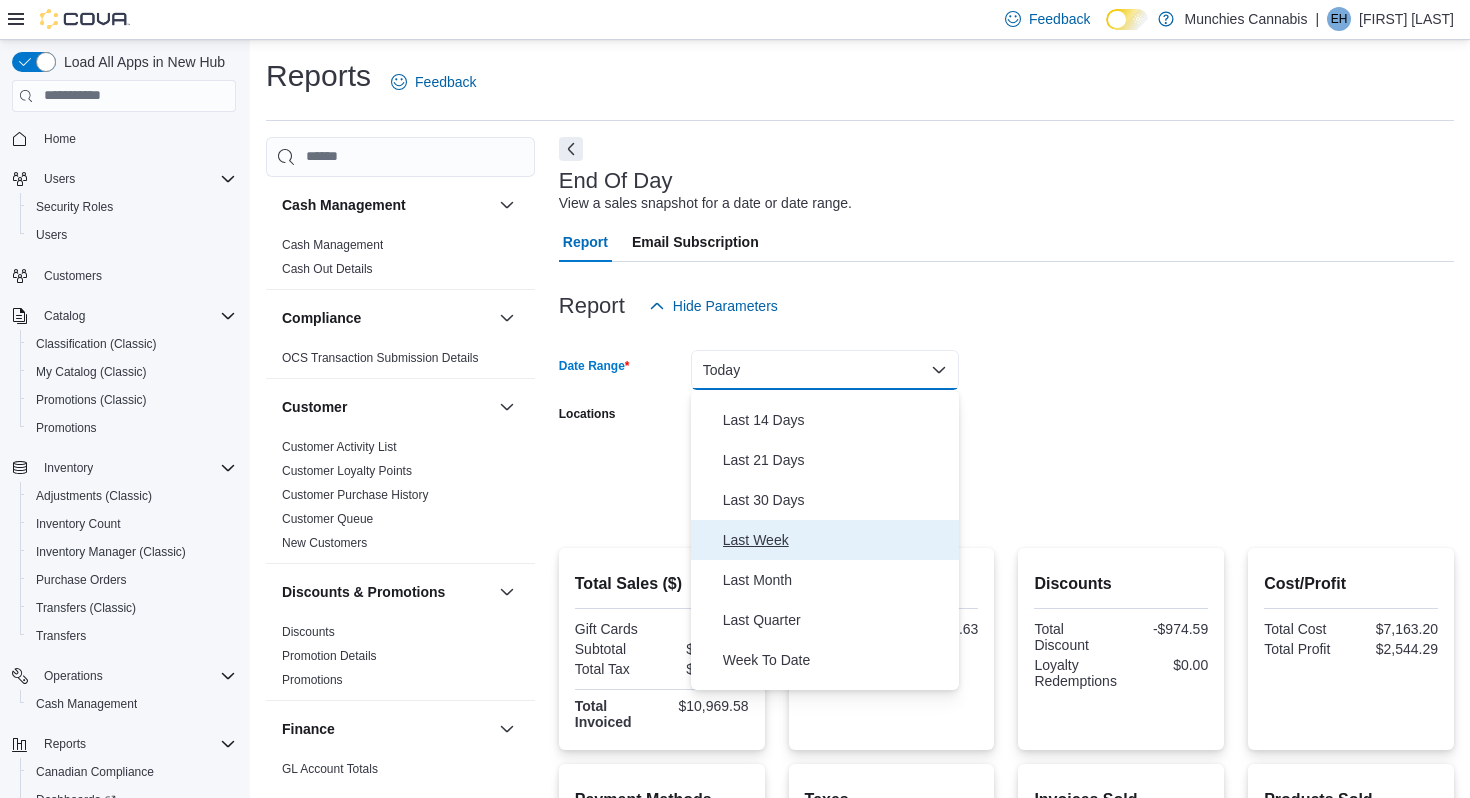 type 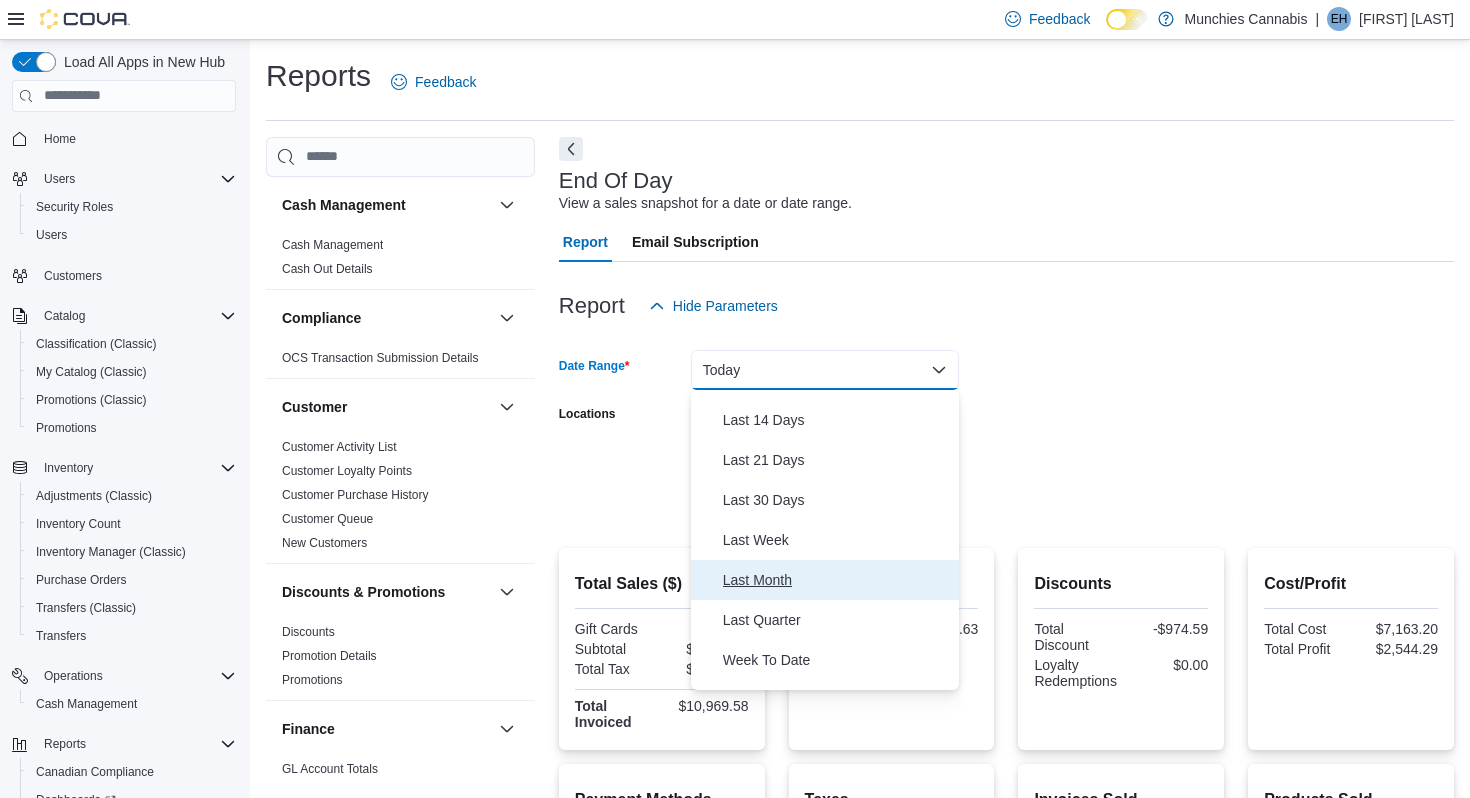 type 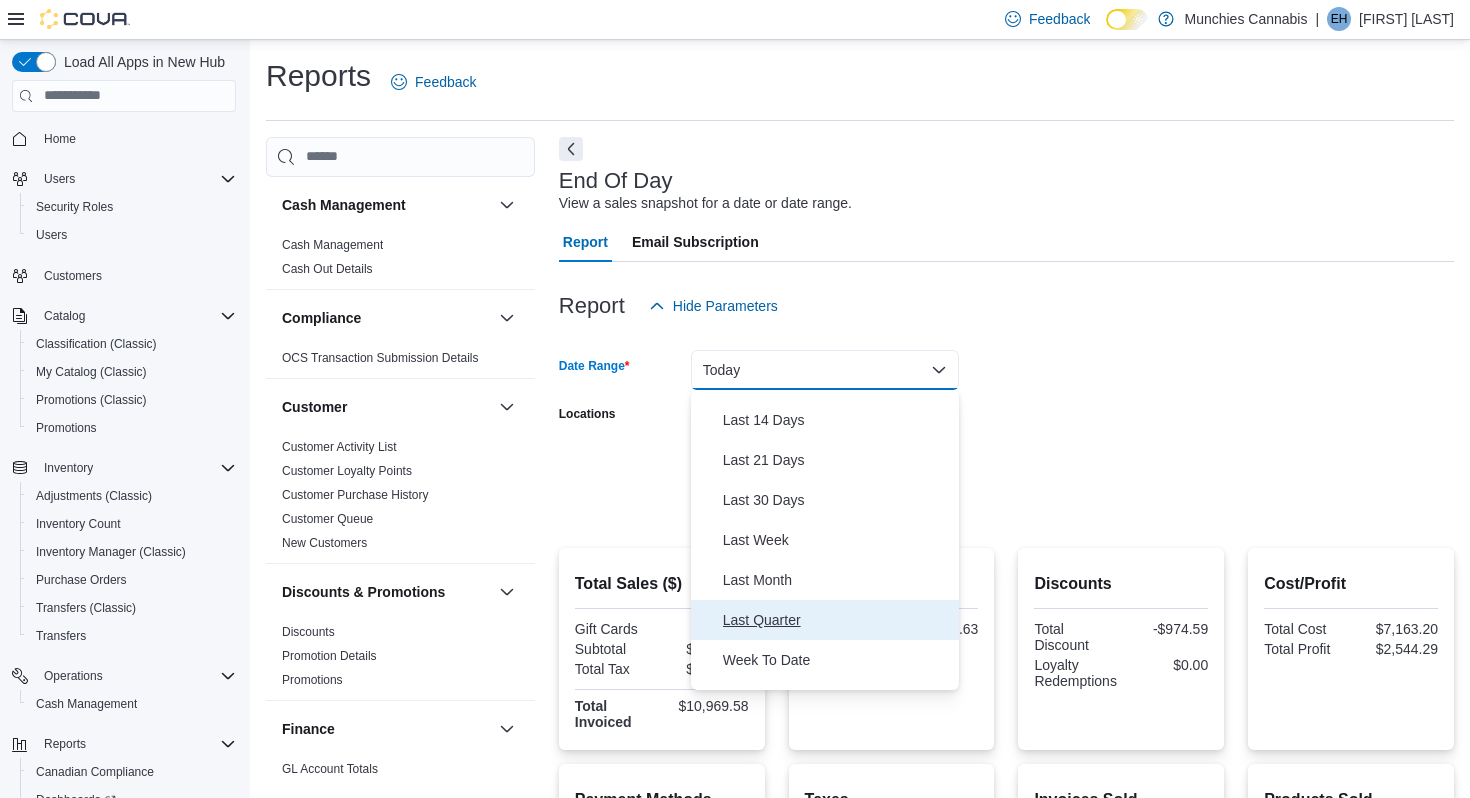 type 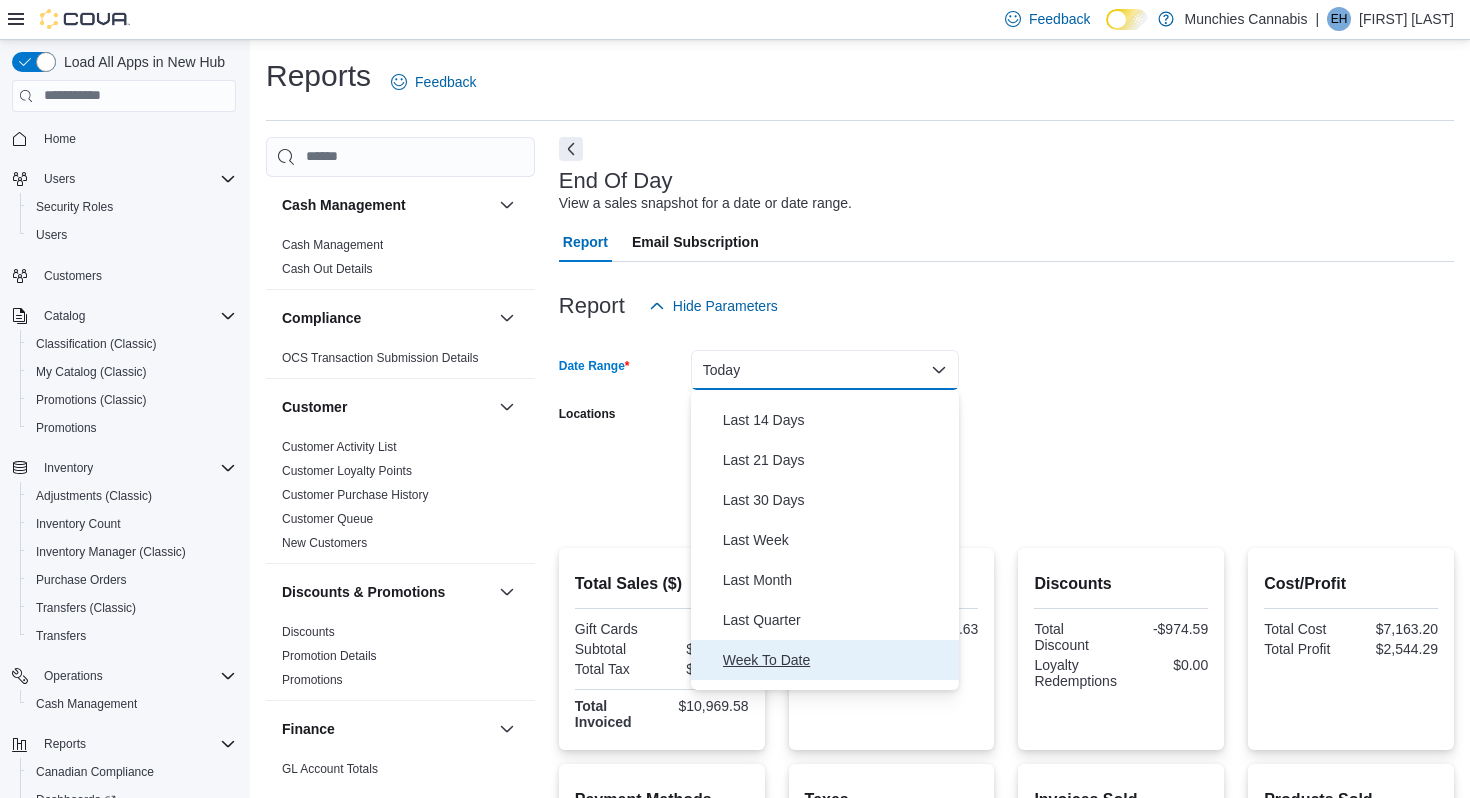 type 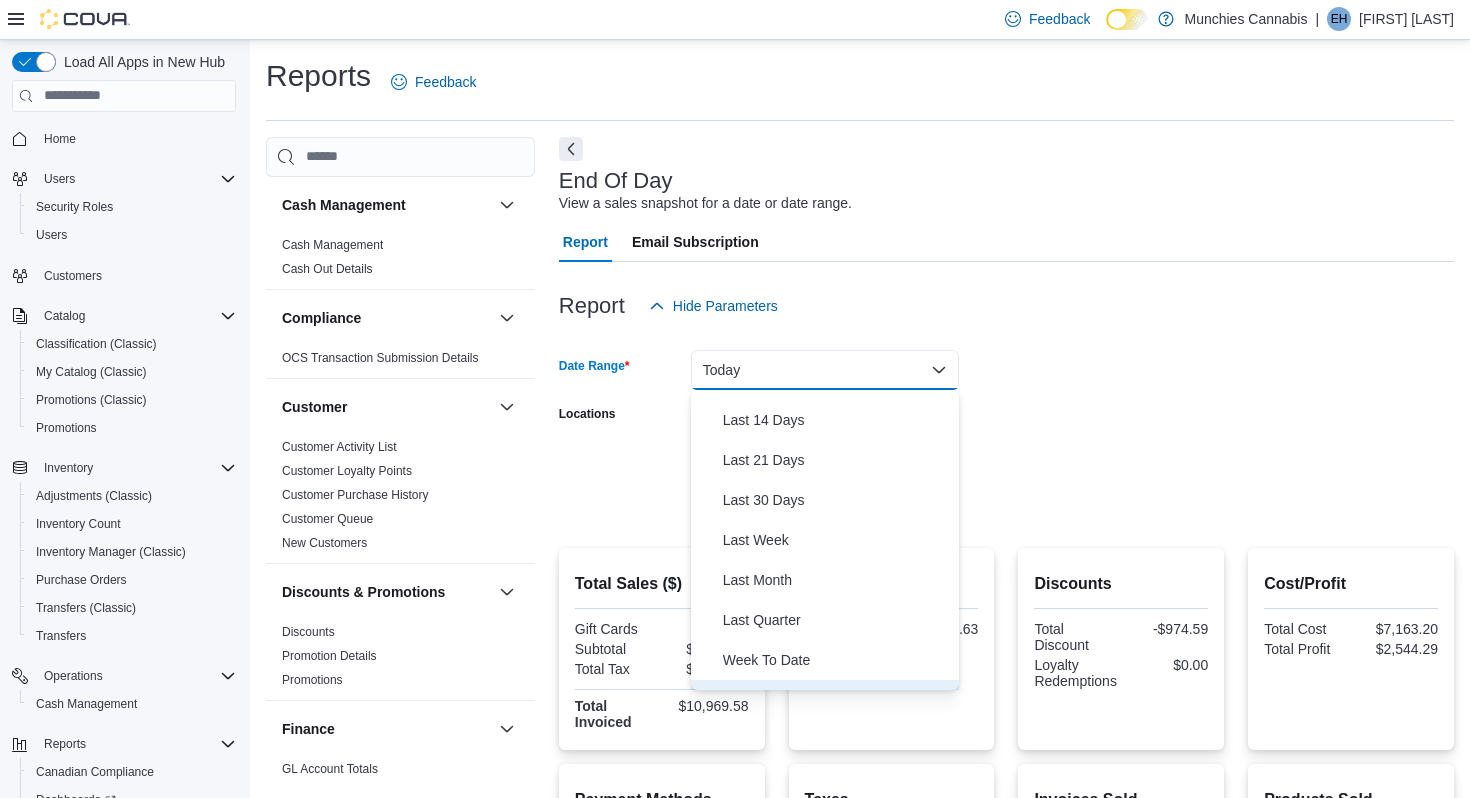 type 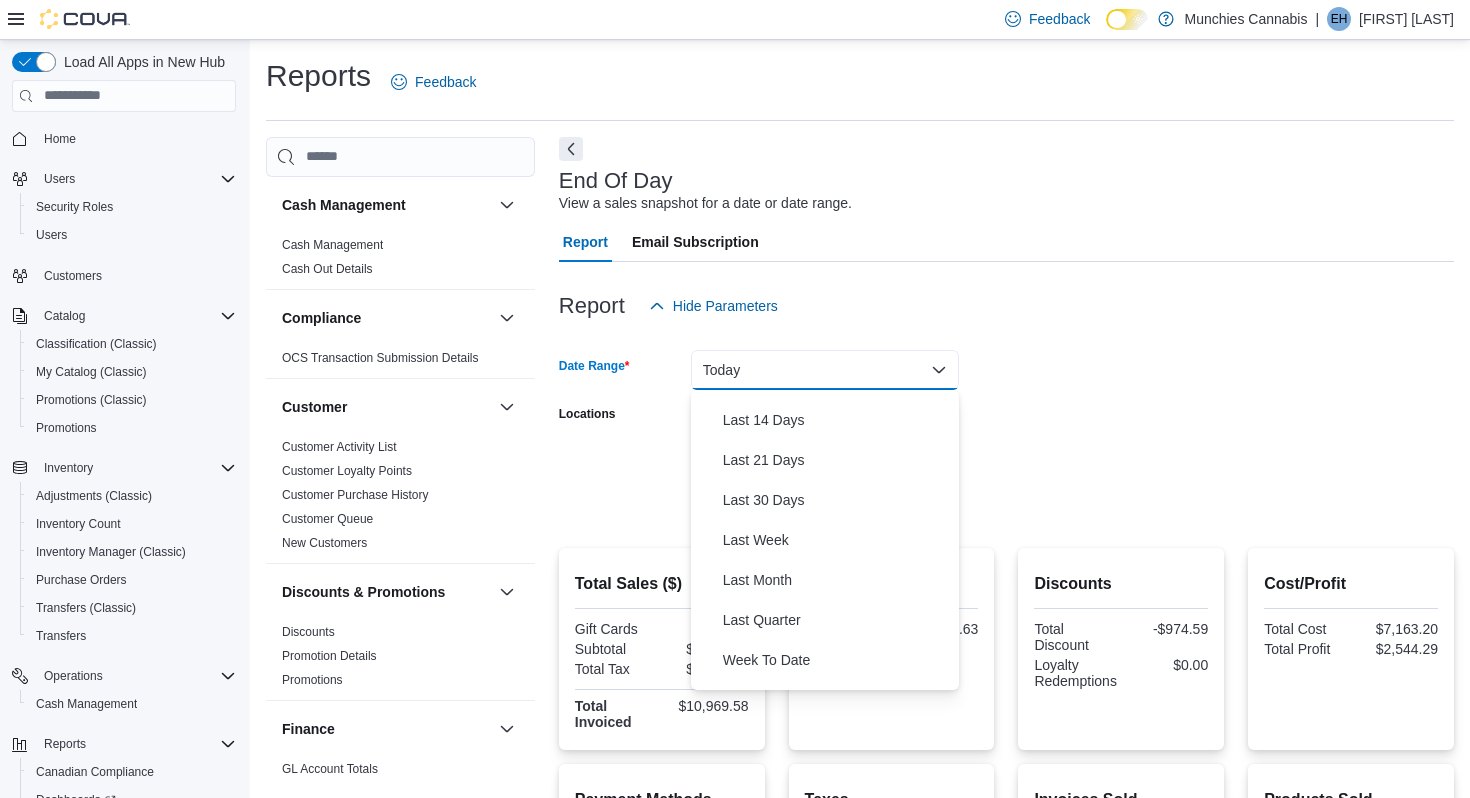 scroll, scrollTop: 300, scrollLeft: 0, axis: vertical 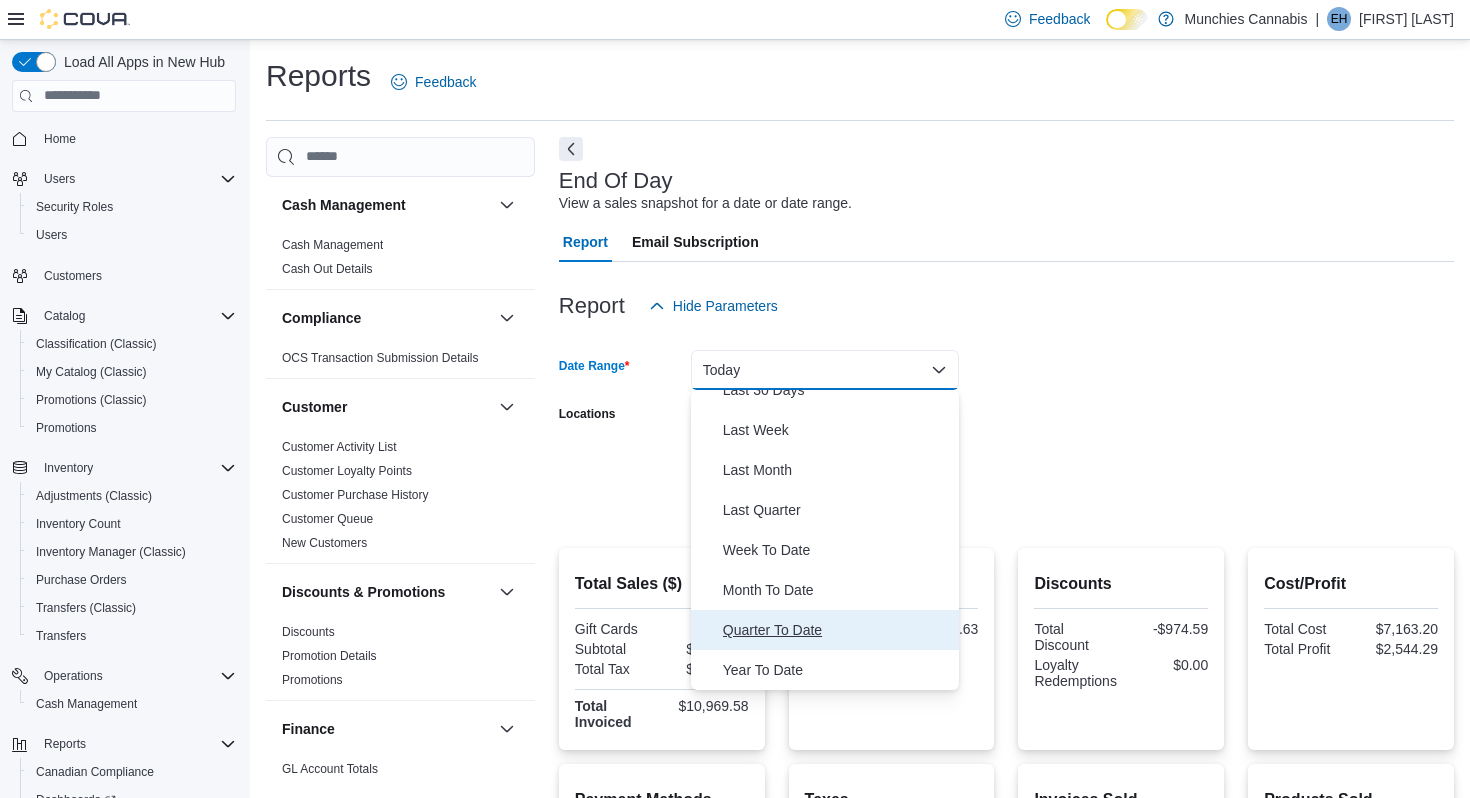 type 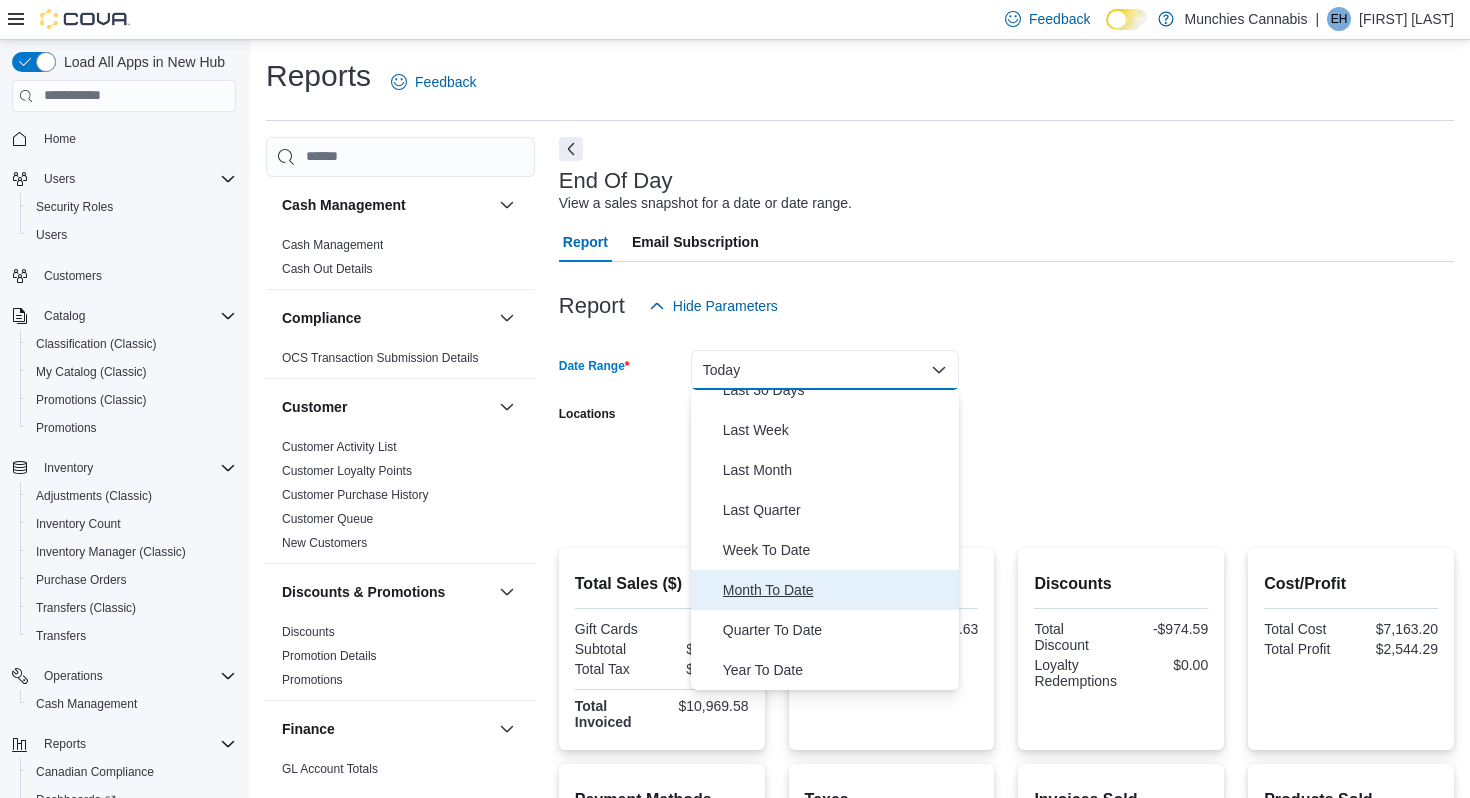 click on "Month To Date" at bounding box center [825, 590] 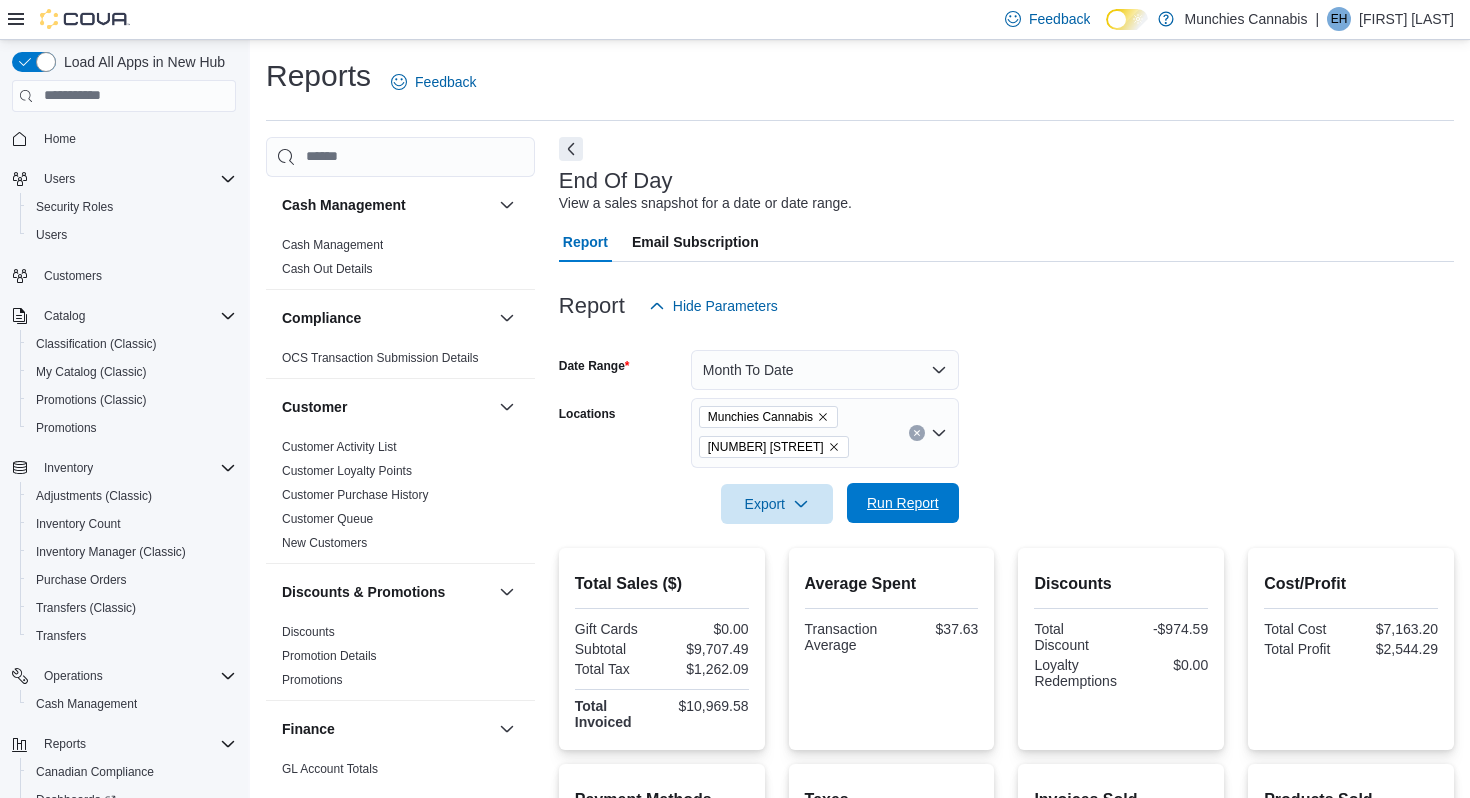 click on "Run Report" at bounding box center [903, 503] 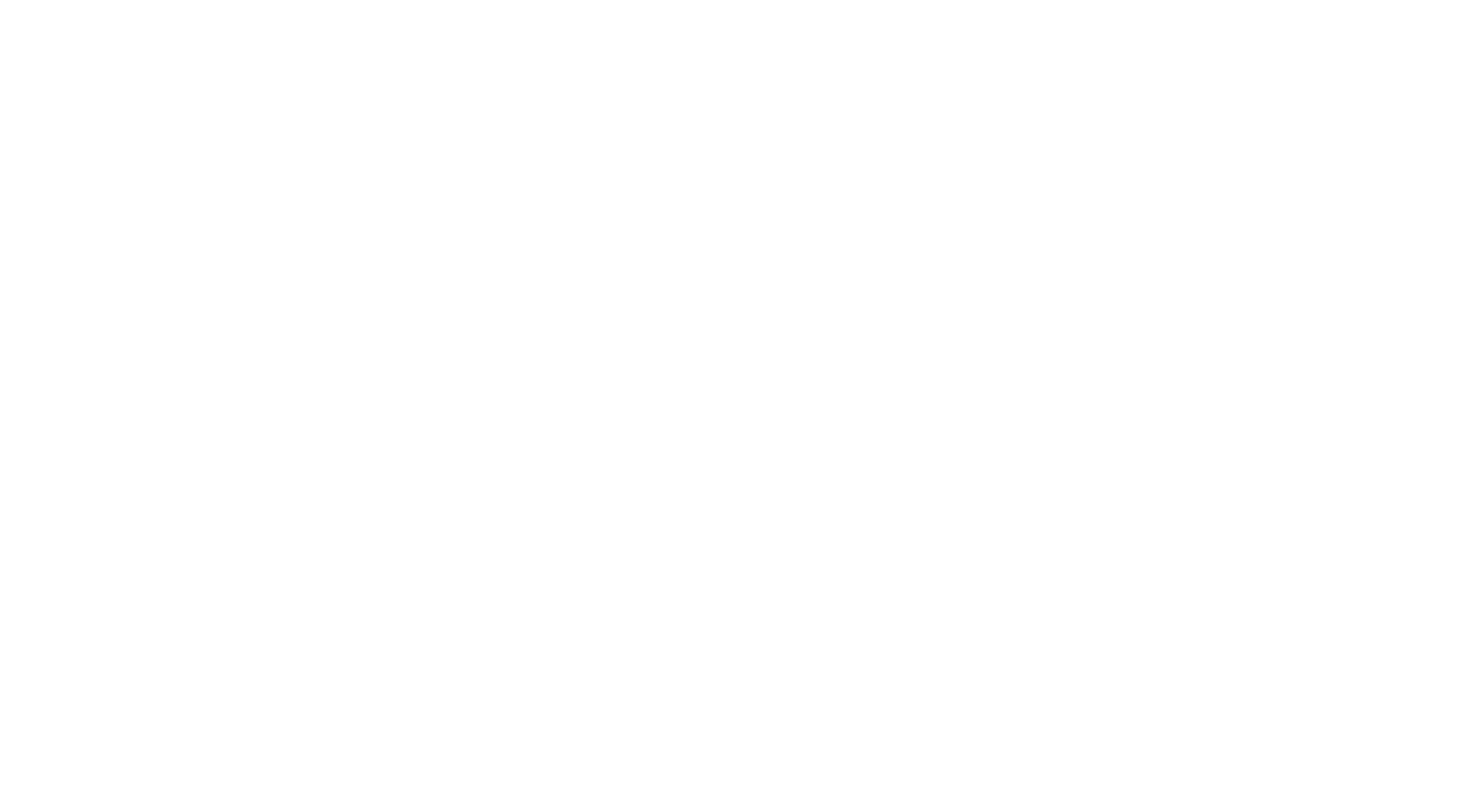 scroll, scrollTop: 0, scrollLeft: 0, axis: both 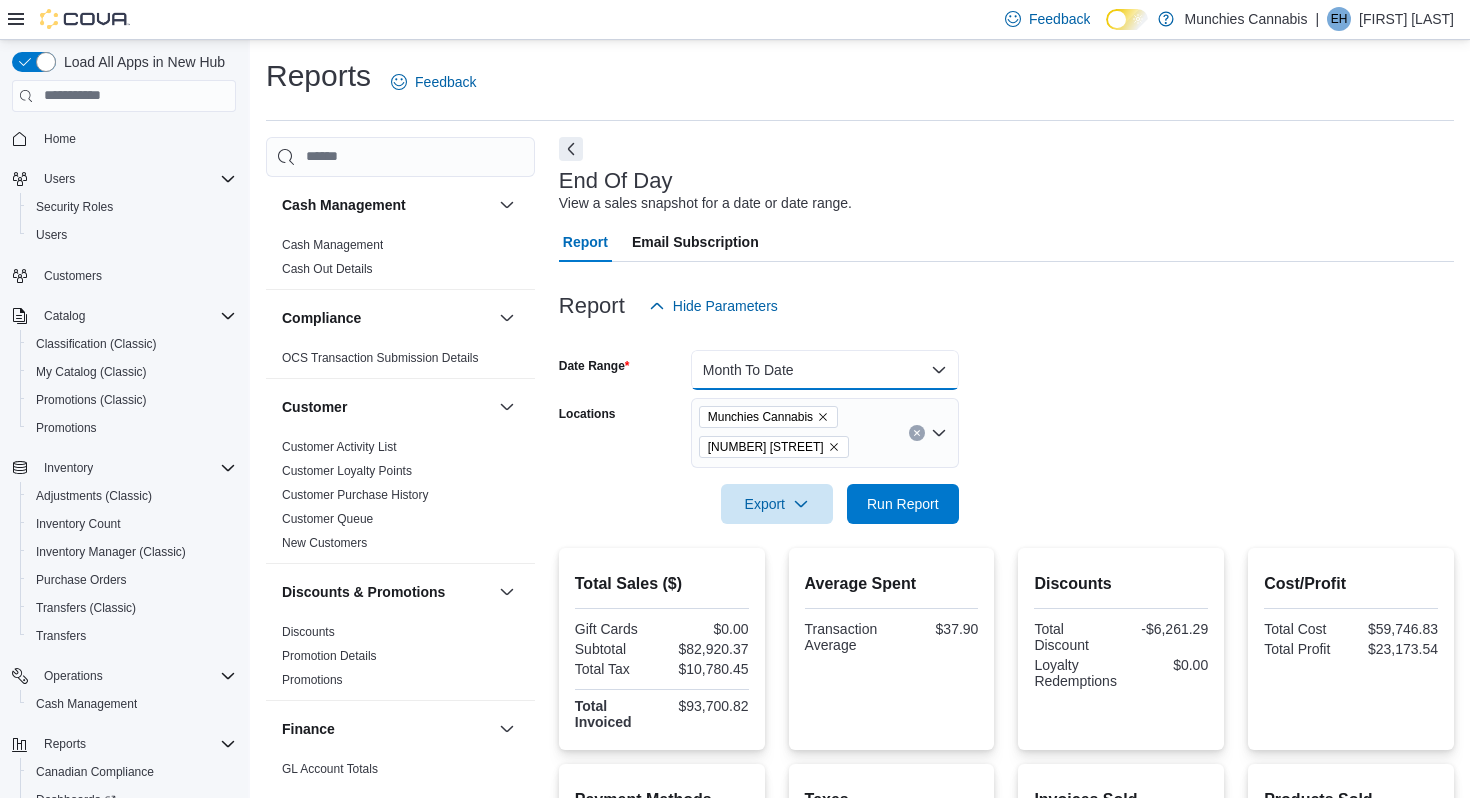 click on "Month To Date" at bounding box center [825, 370] 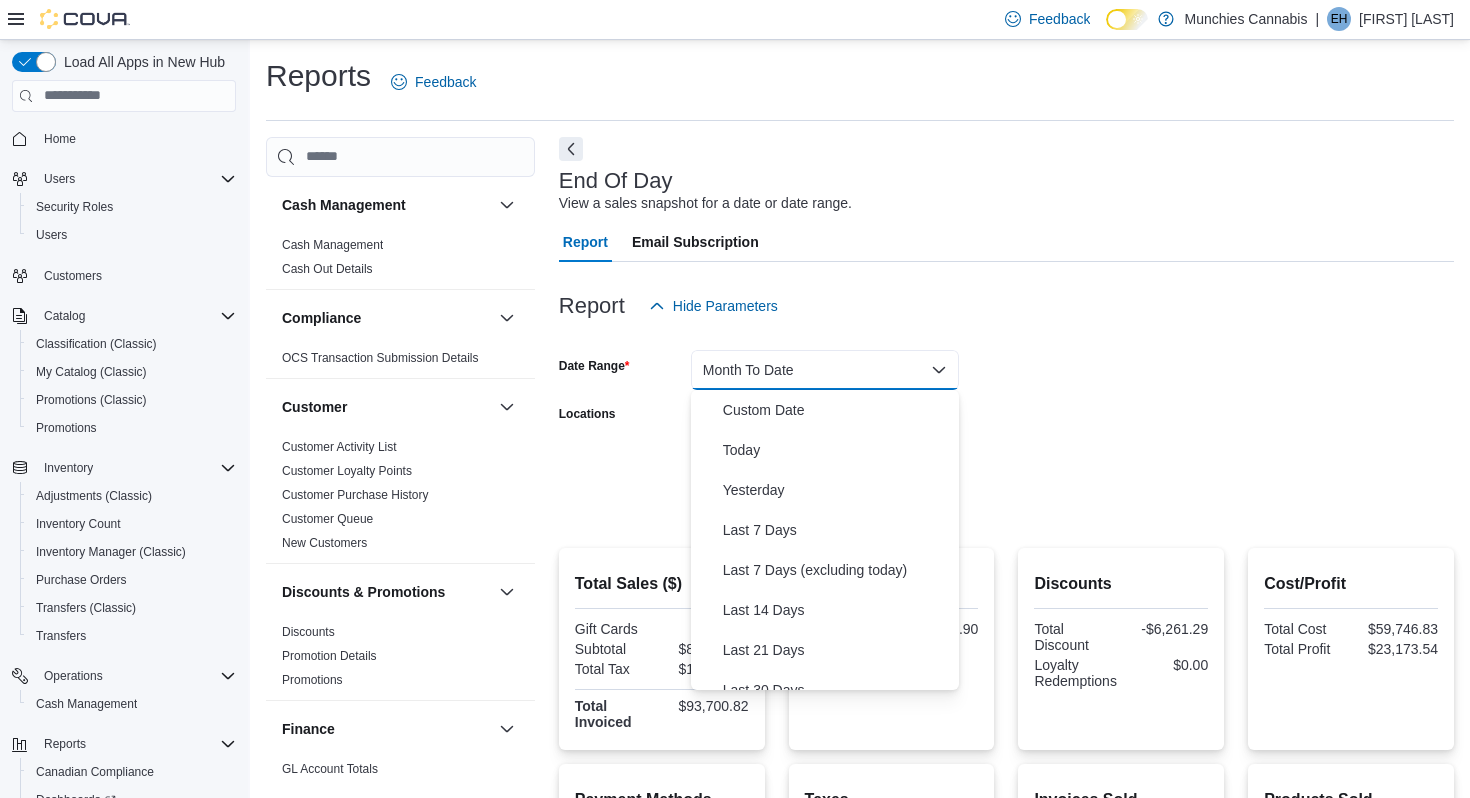 scroll, scrollTop: 300, scrollLeft: 0, axis: vertical 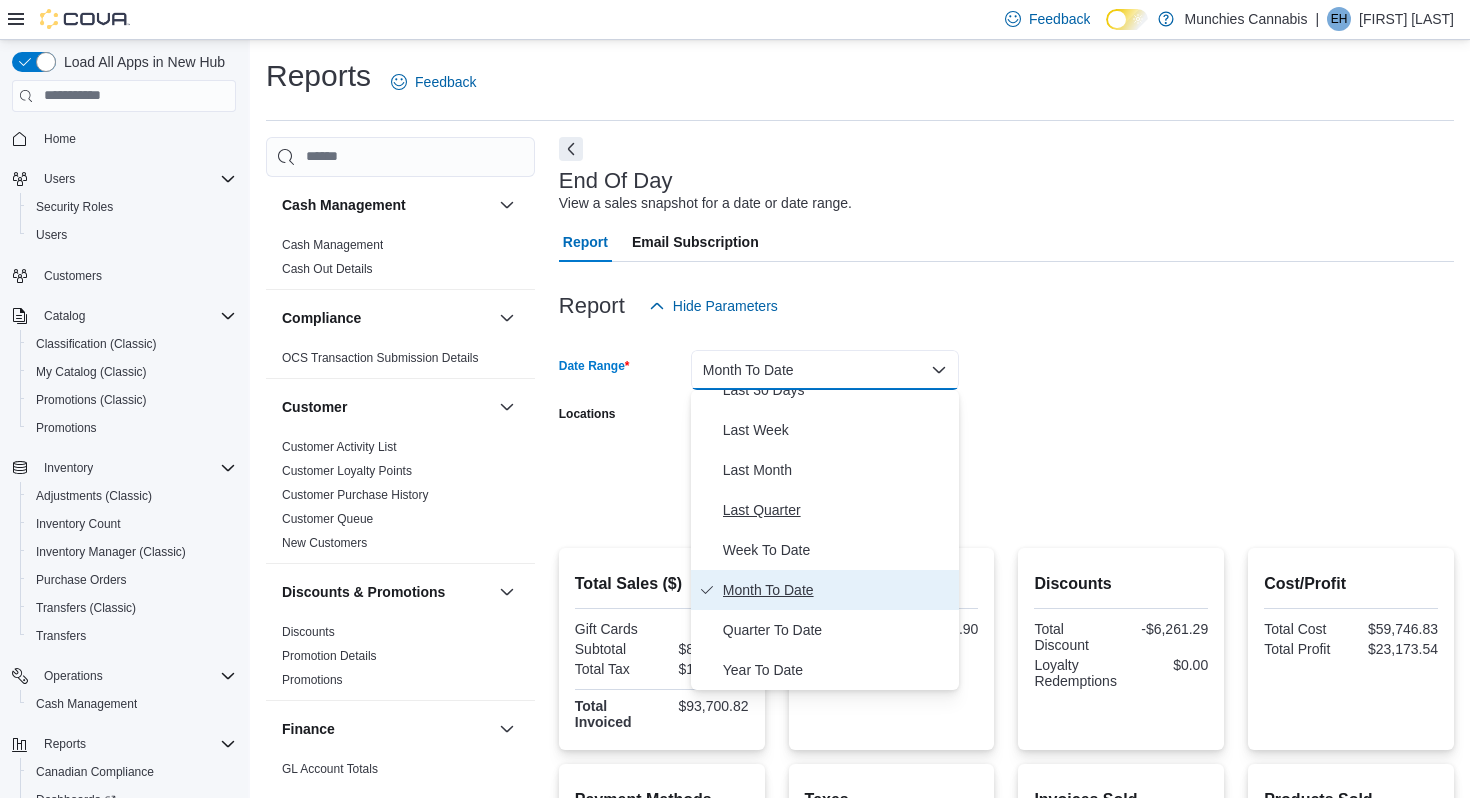 type 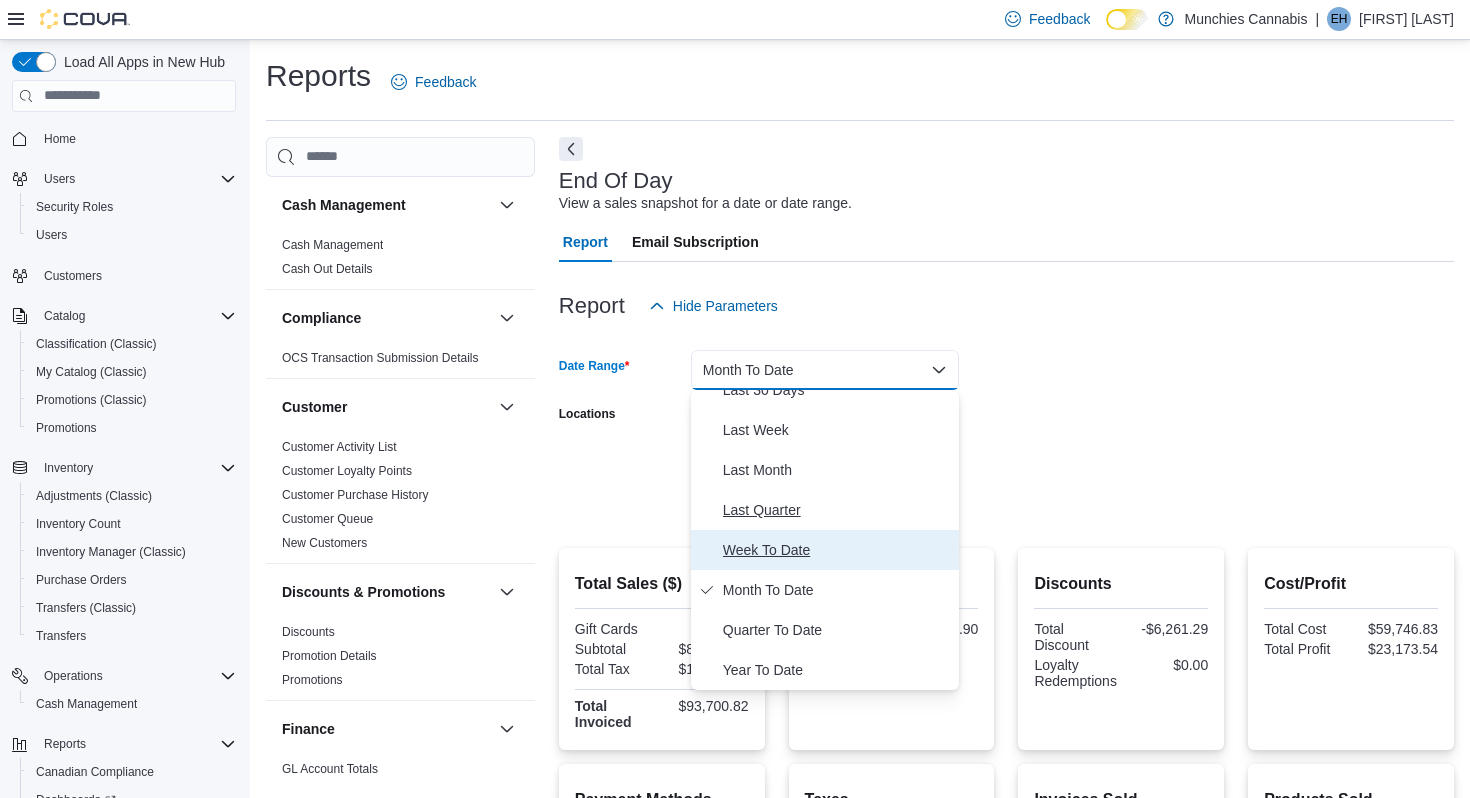 type 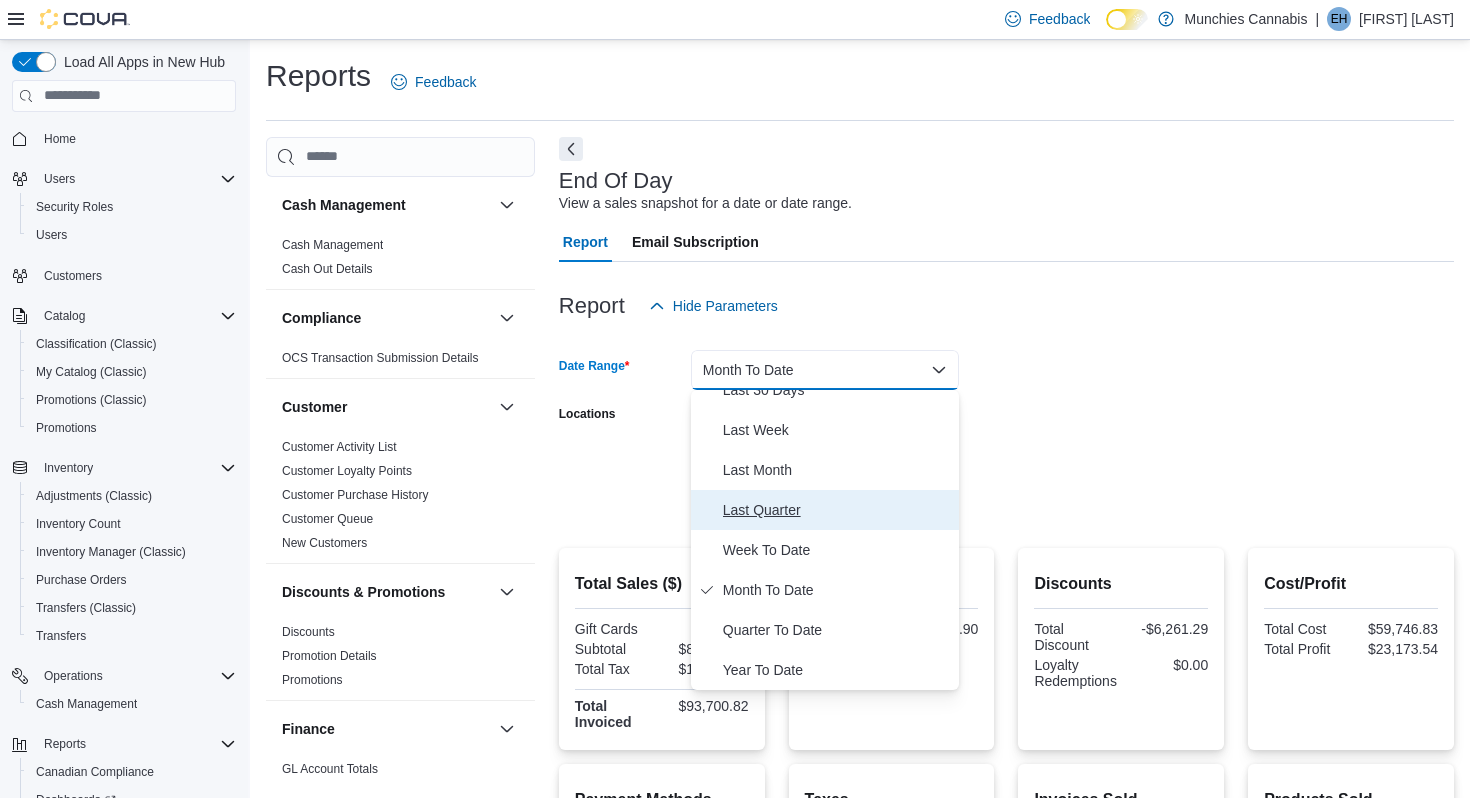 type 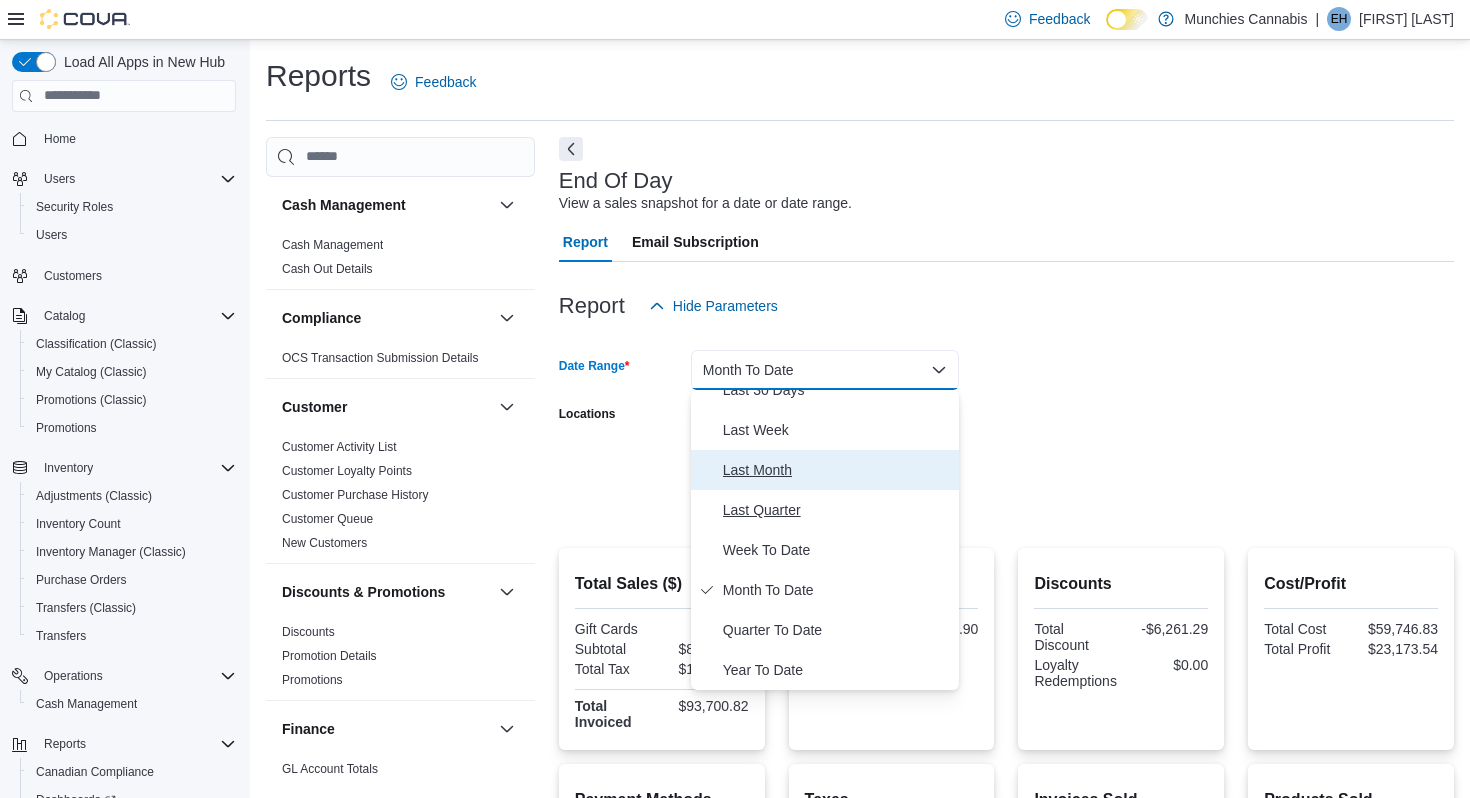 type 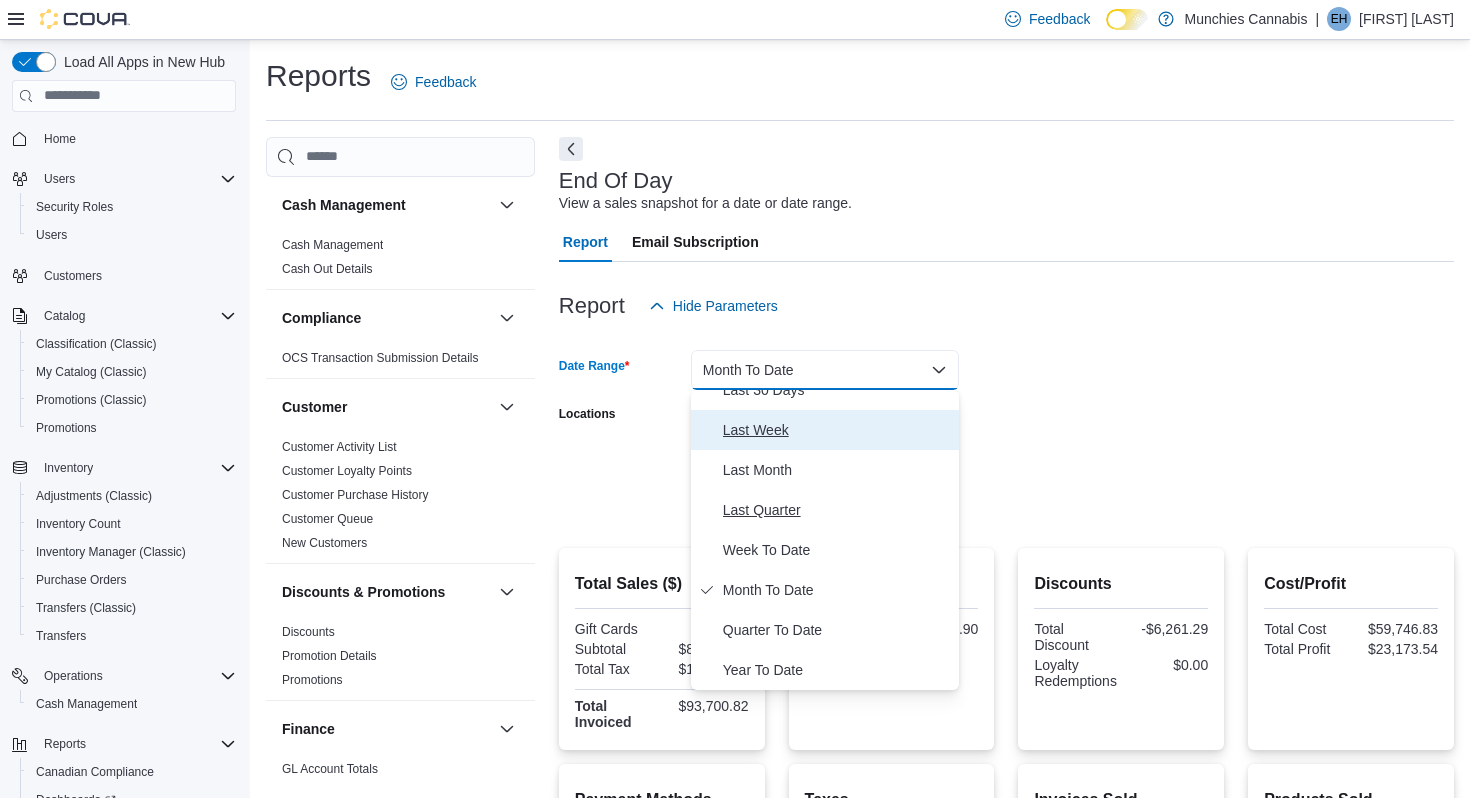 type 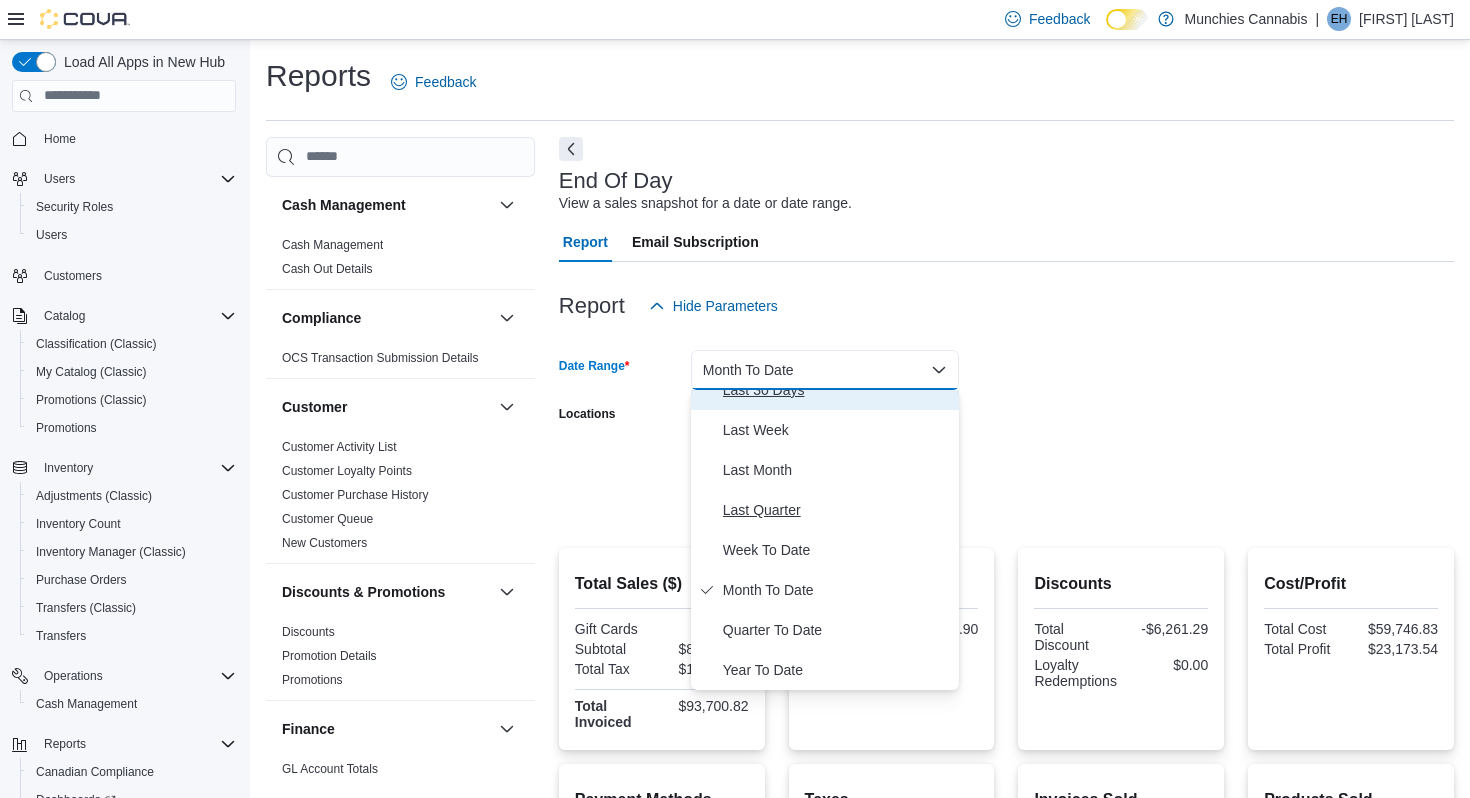 type 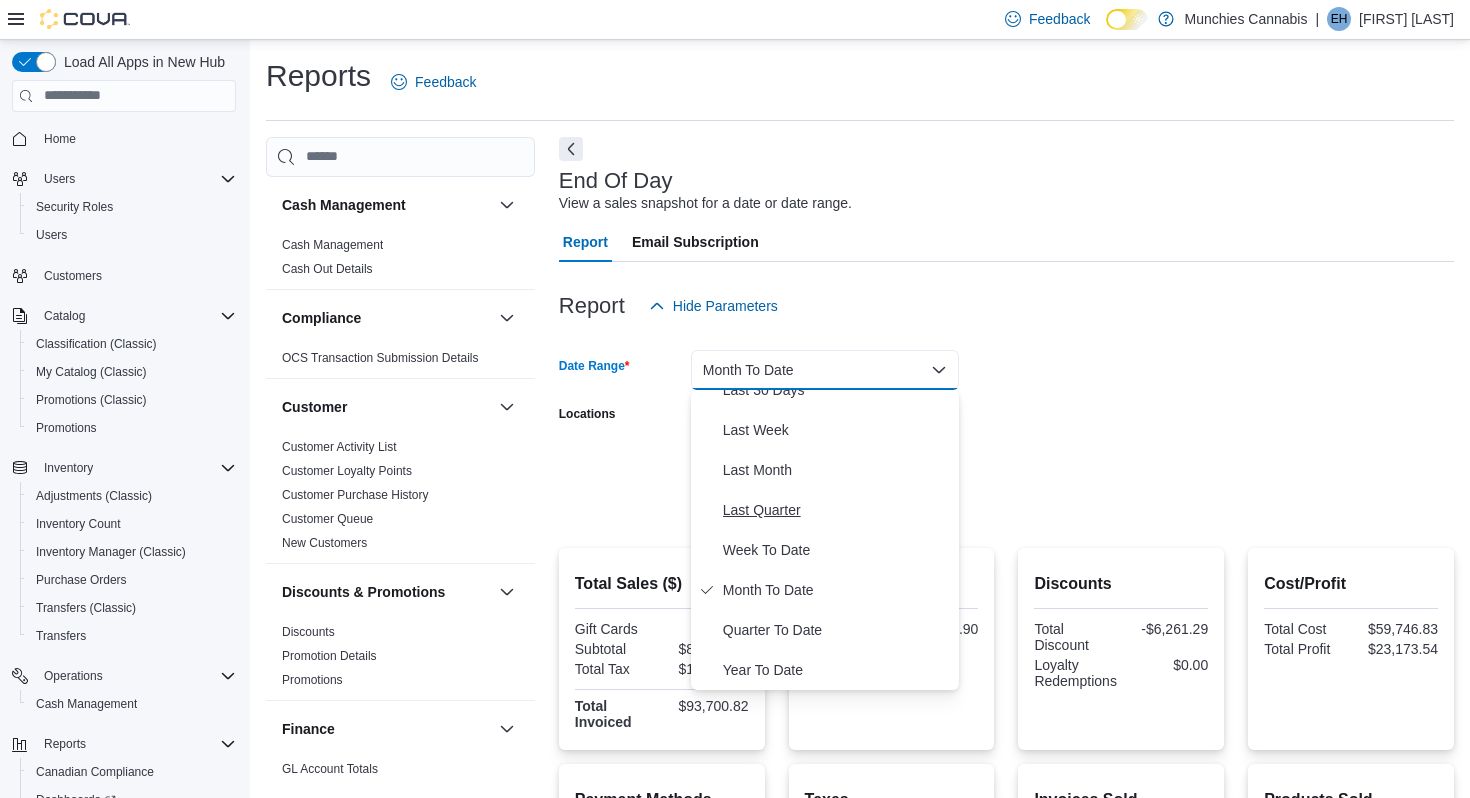 scroll, scrollTop: 110, scrollLeft: 0, axis: vertical 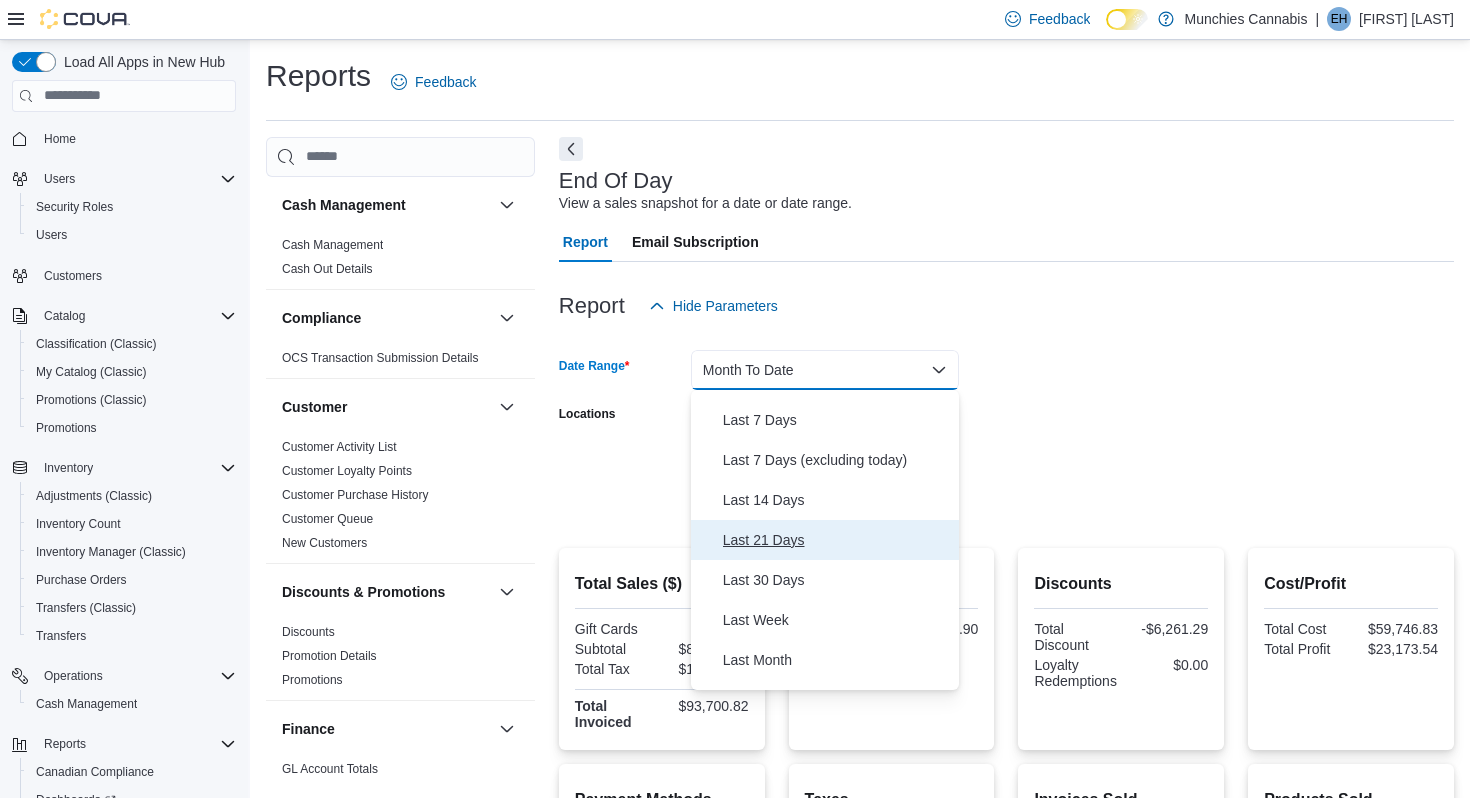 type 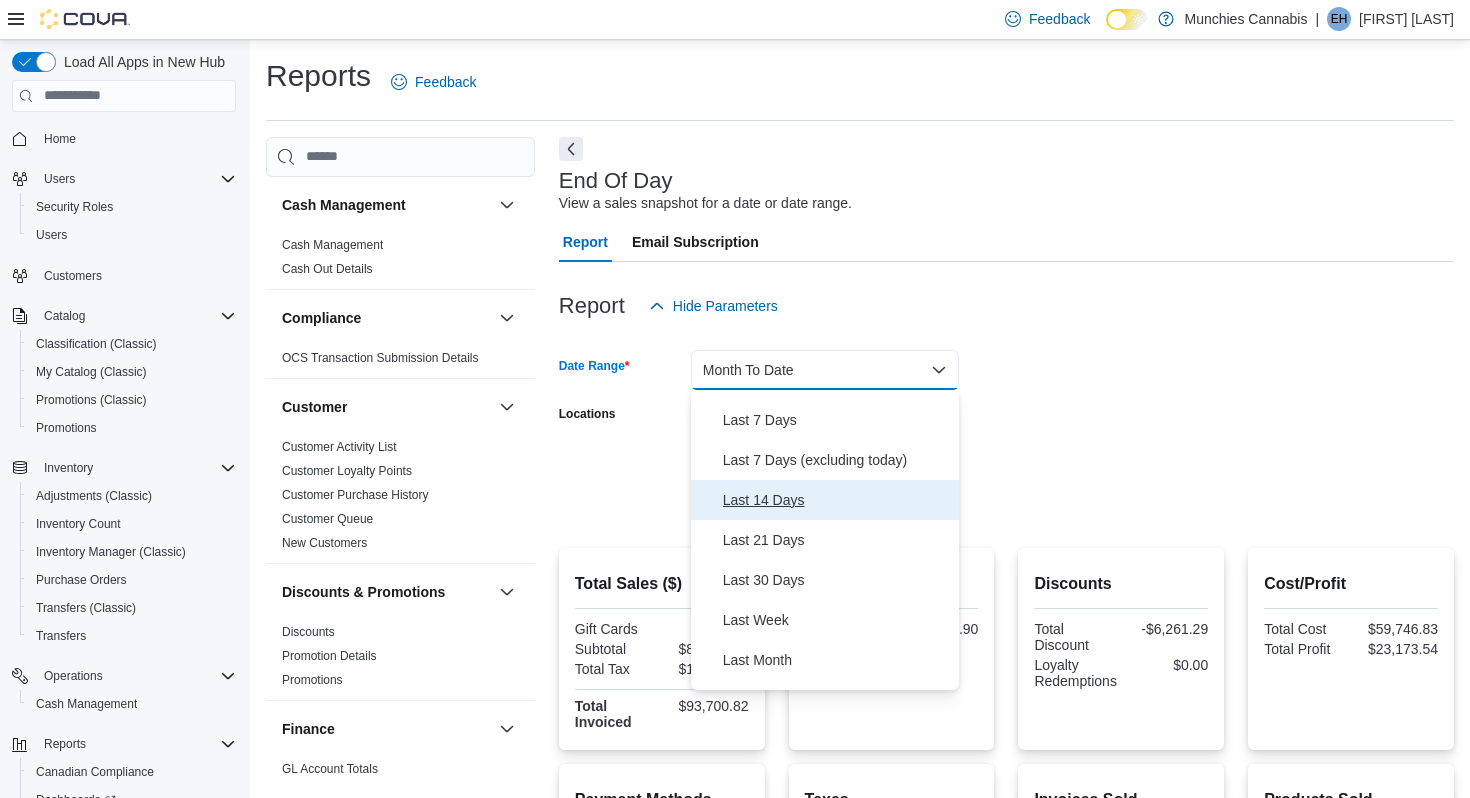 type 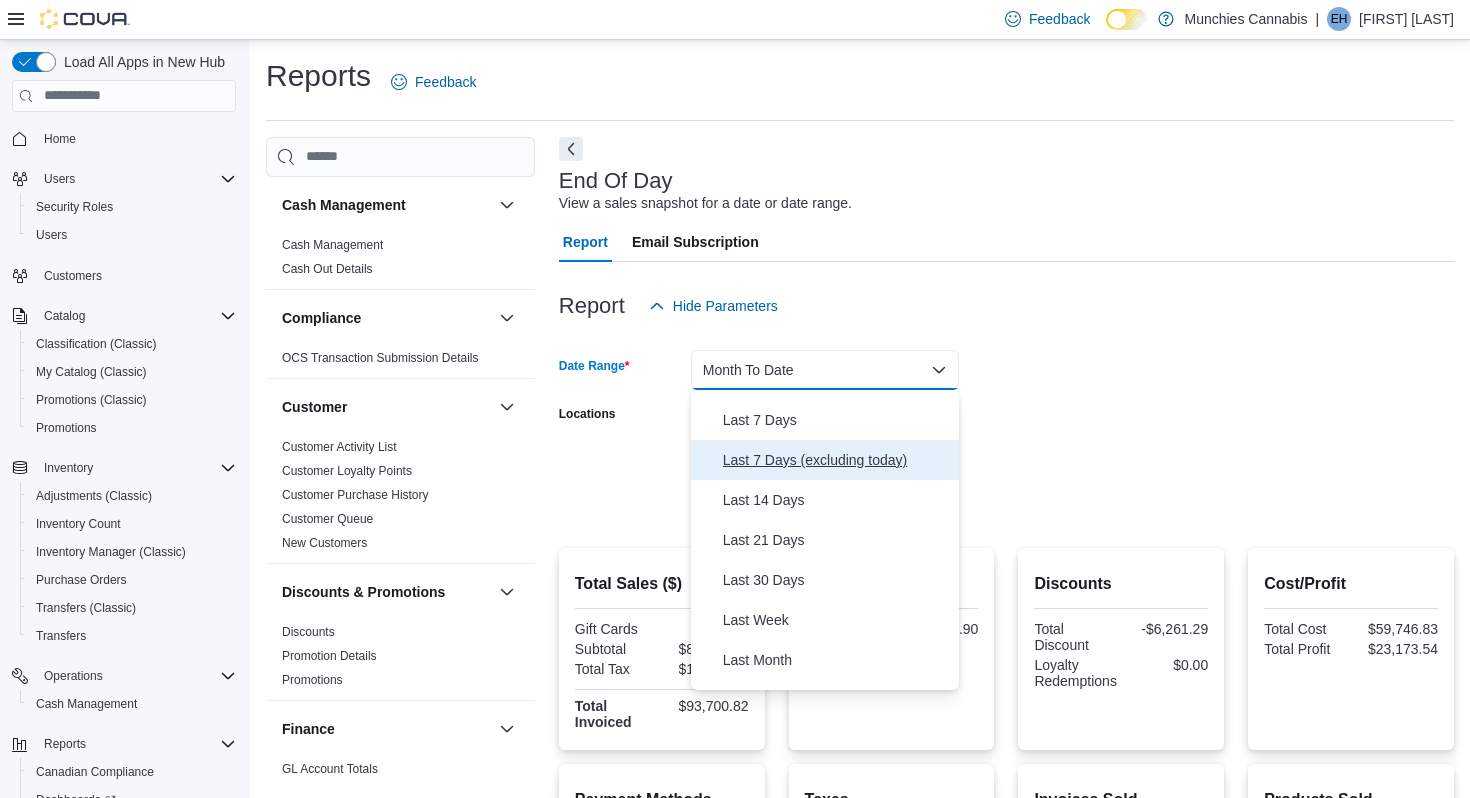 type 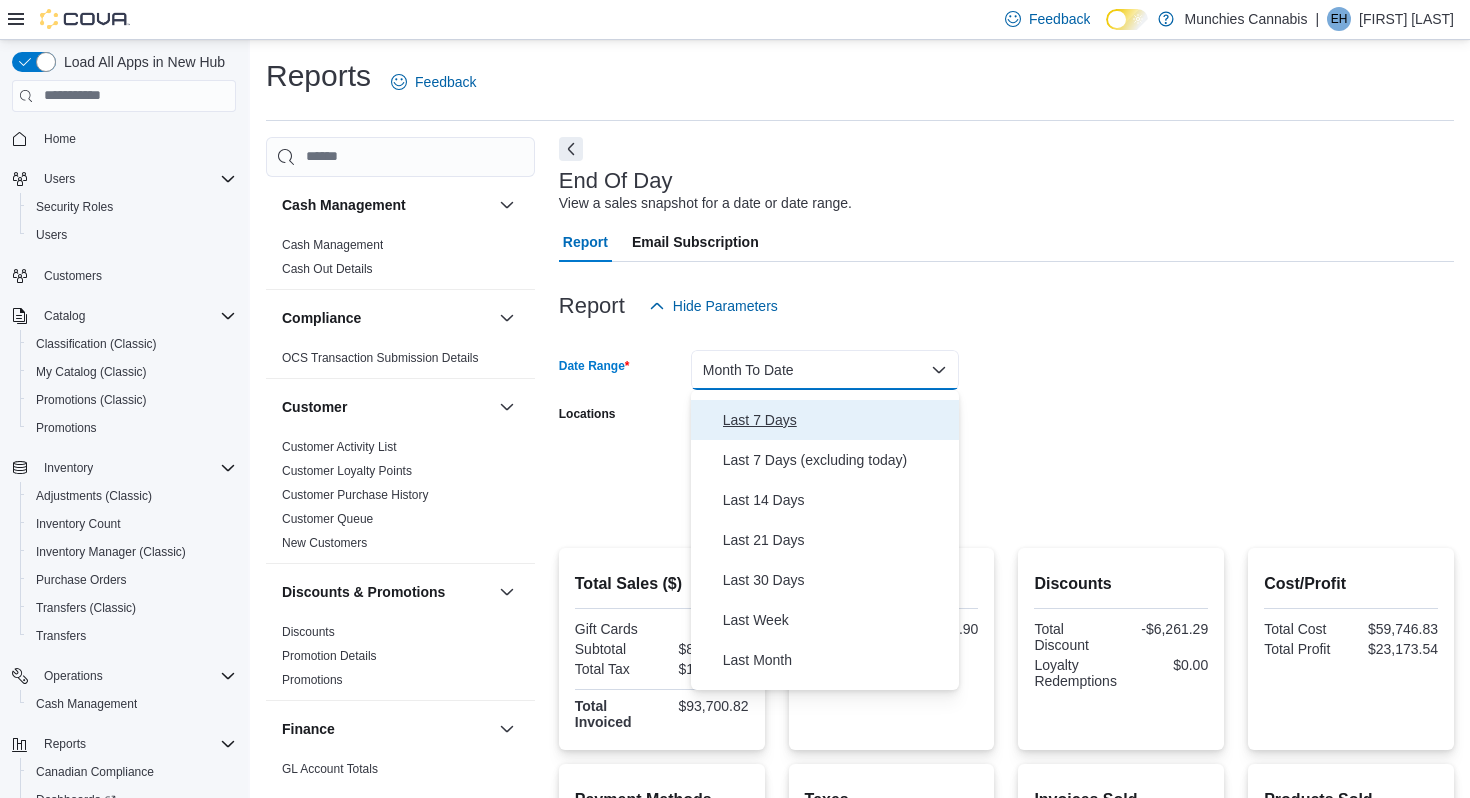 type 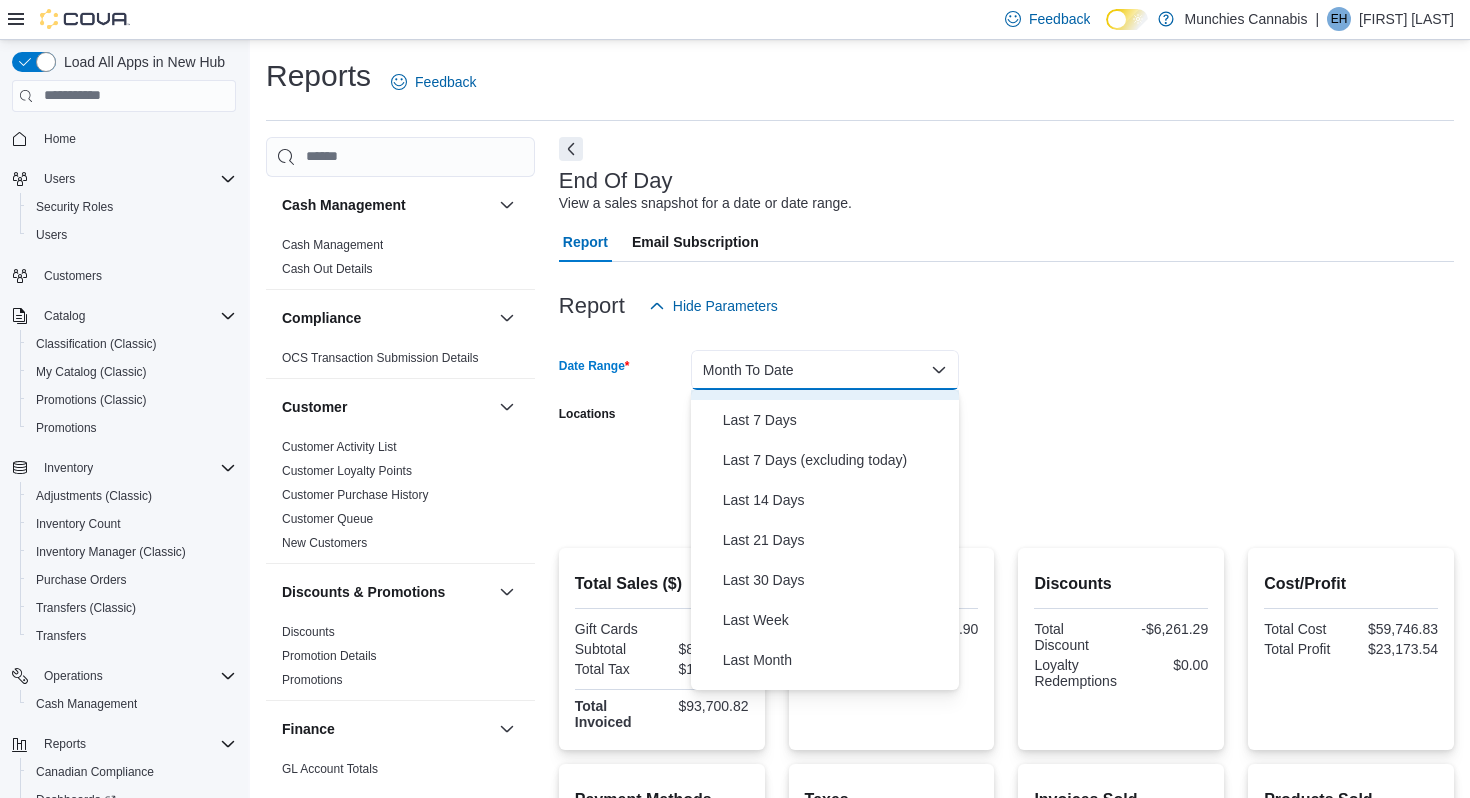 scroll, scrollTop: 0, scrollLeft: 0, axis: both 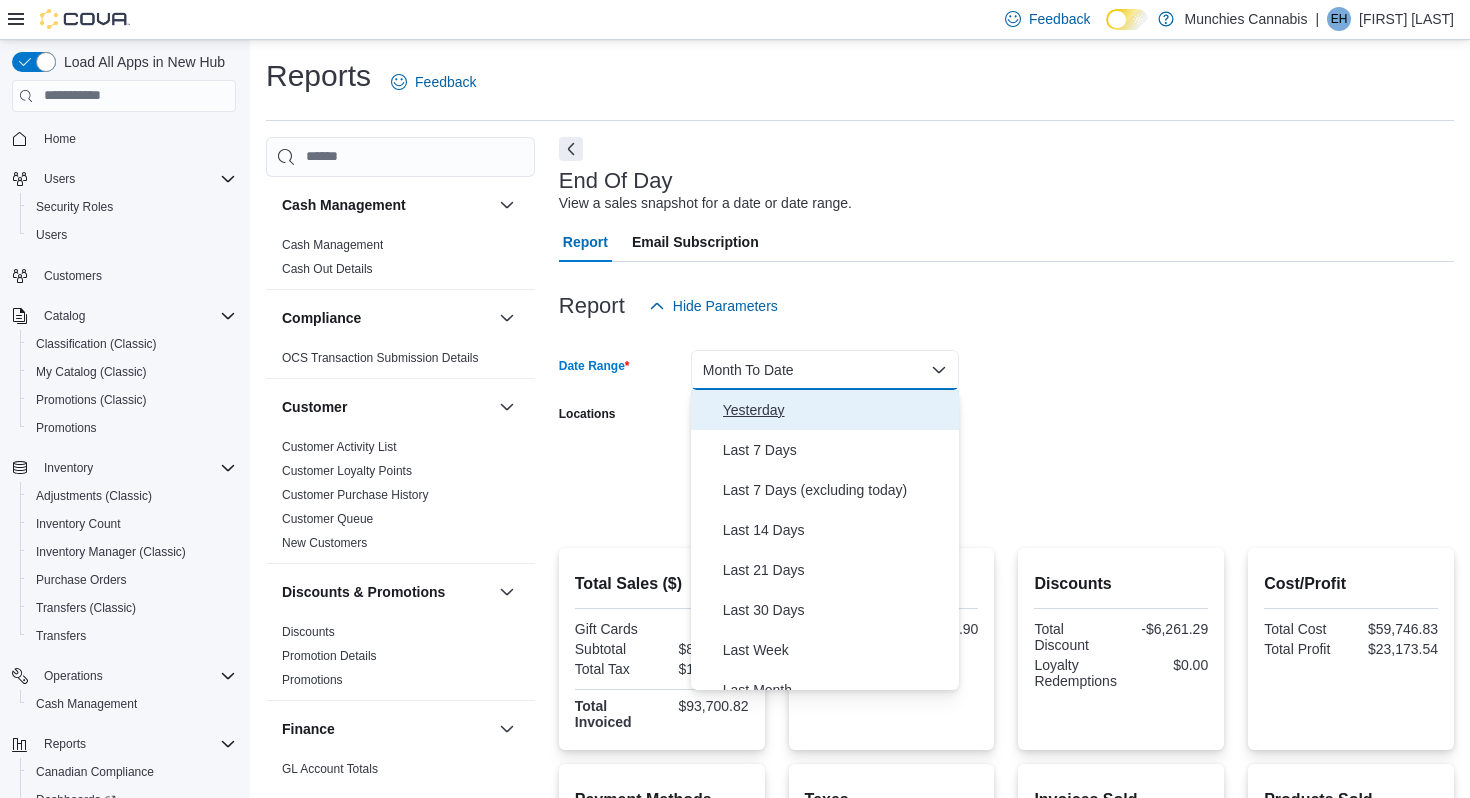 type 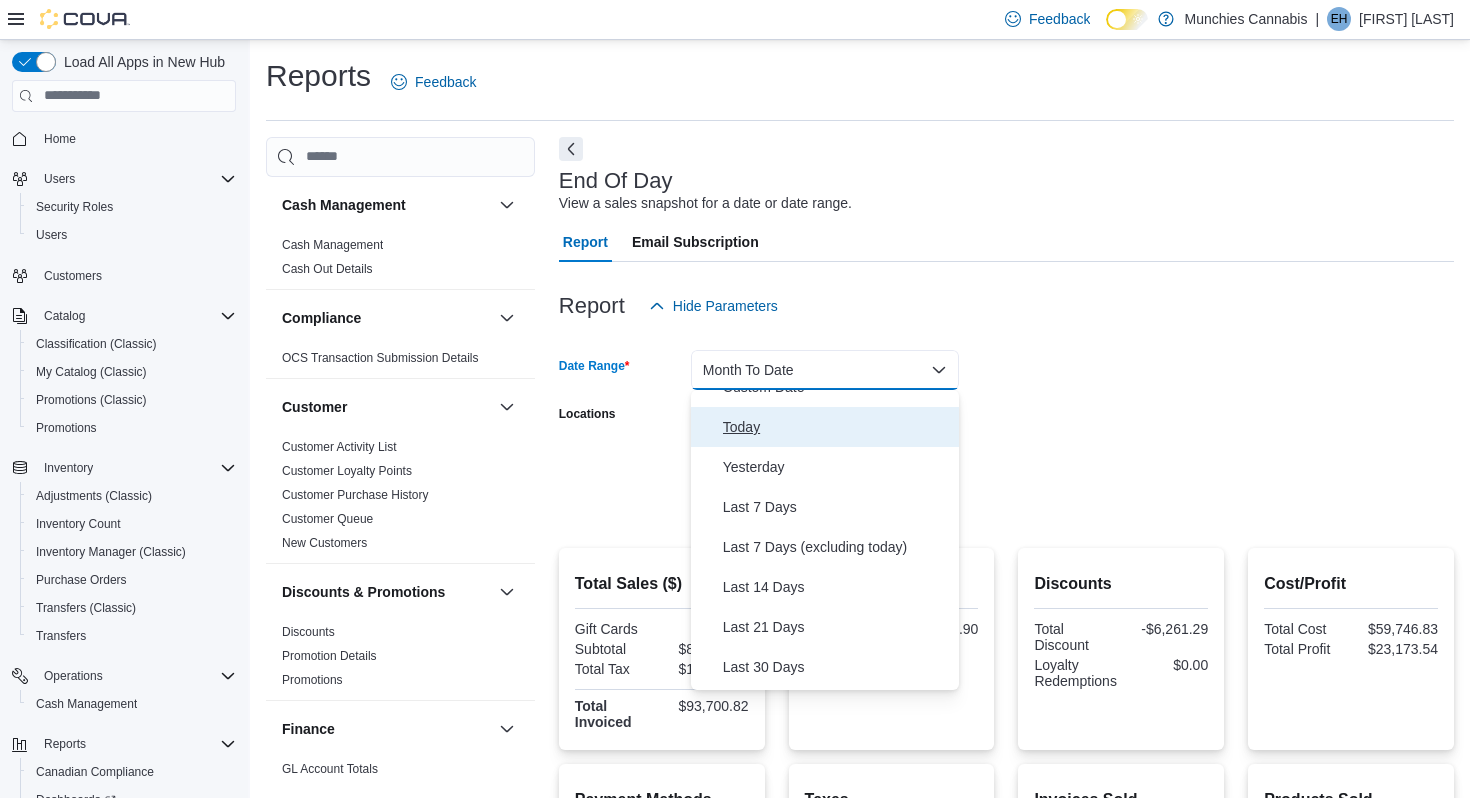 type 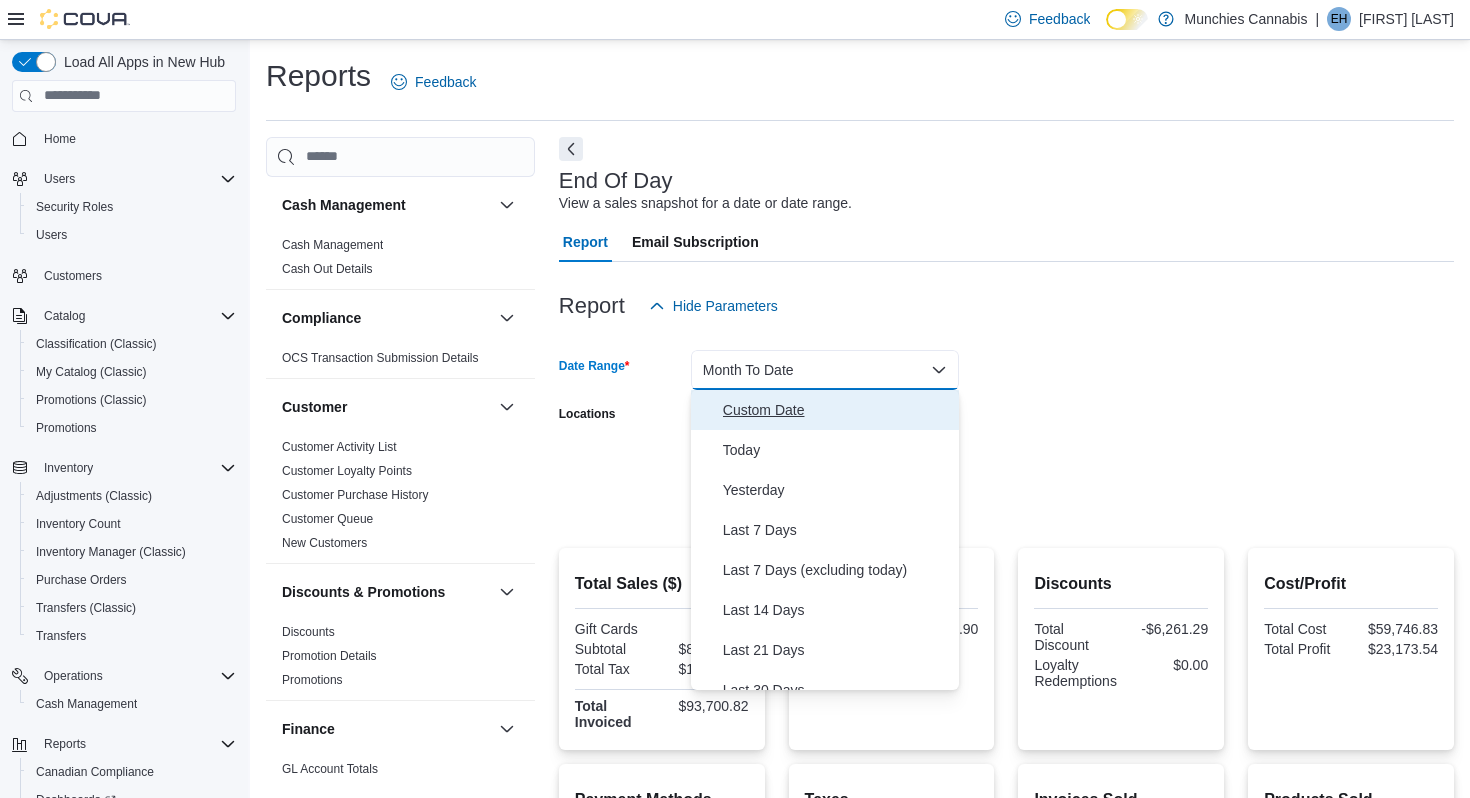 type 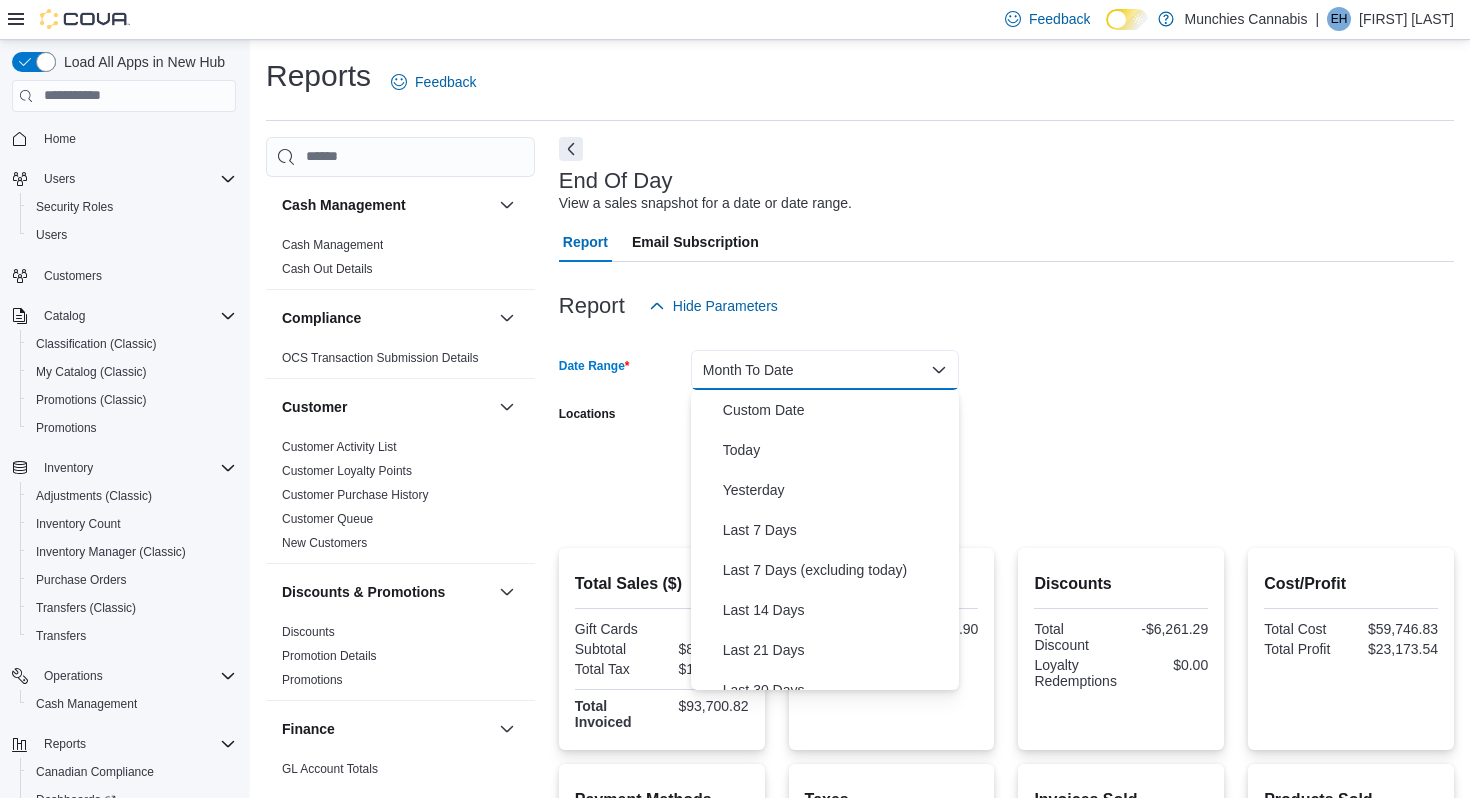 type 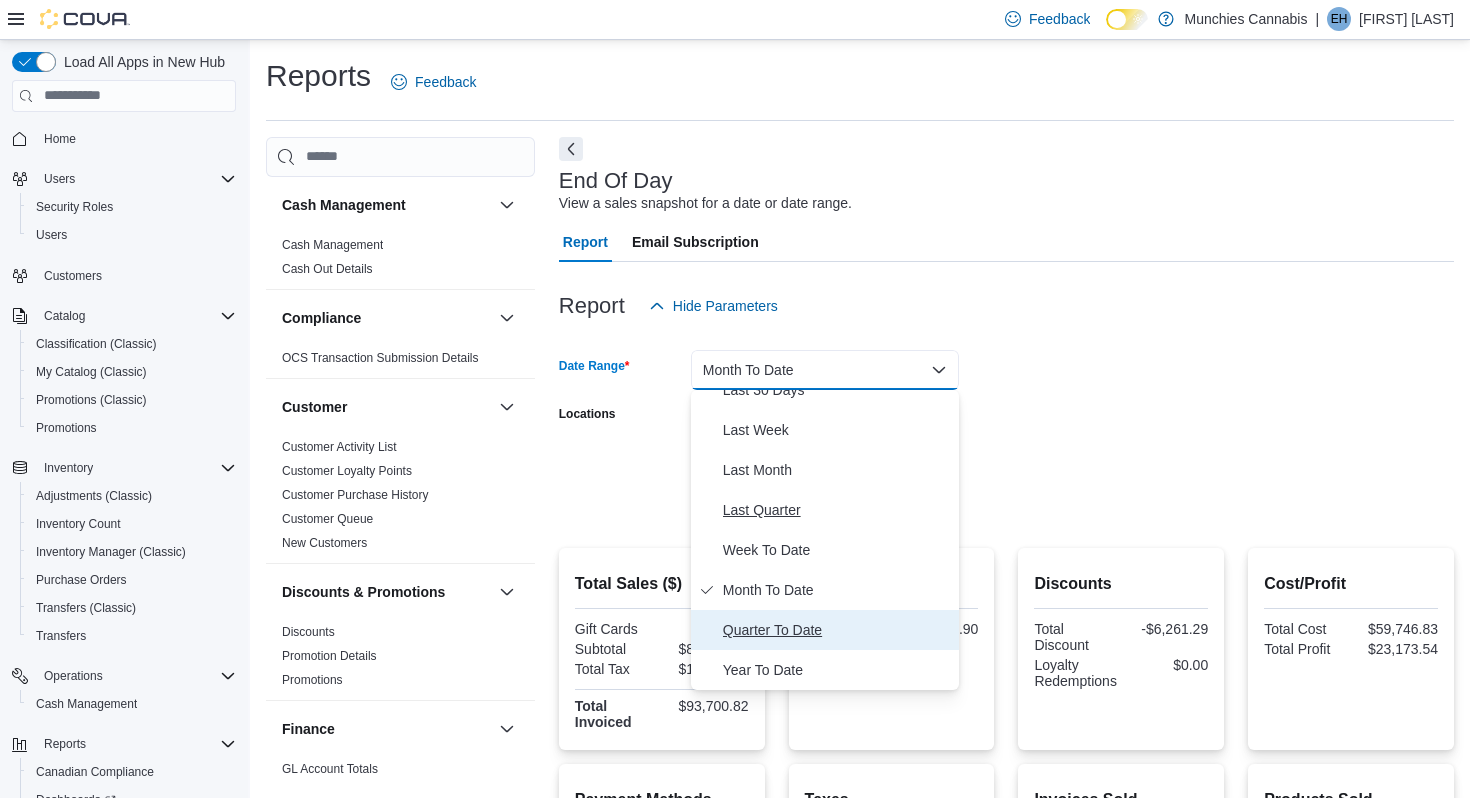 type 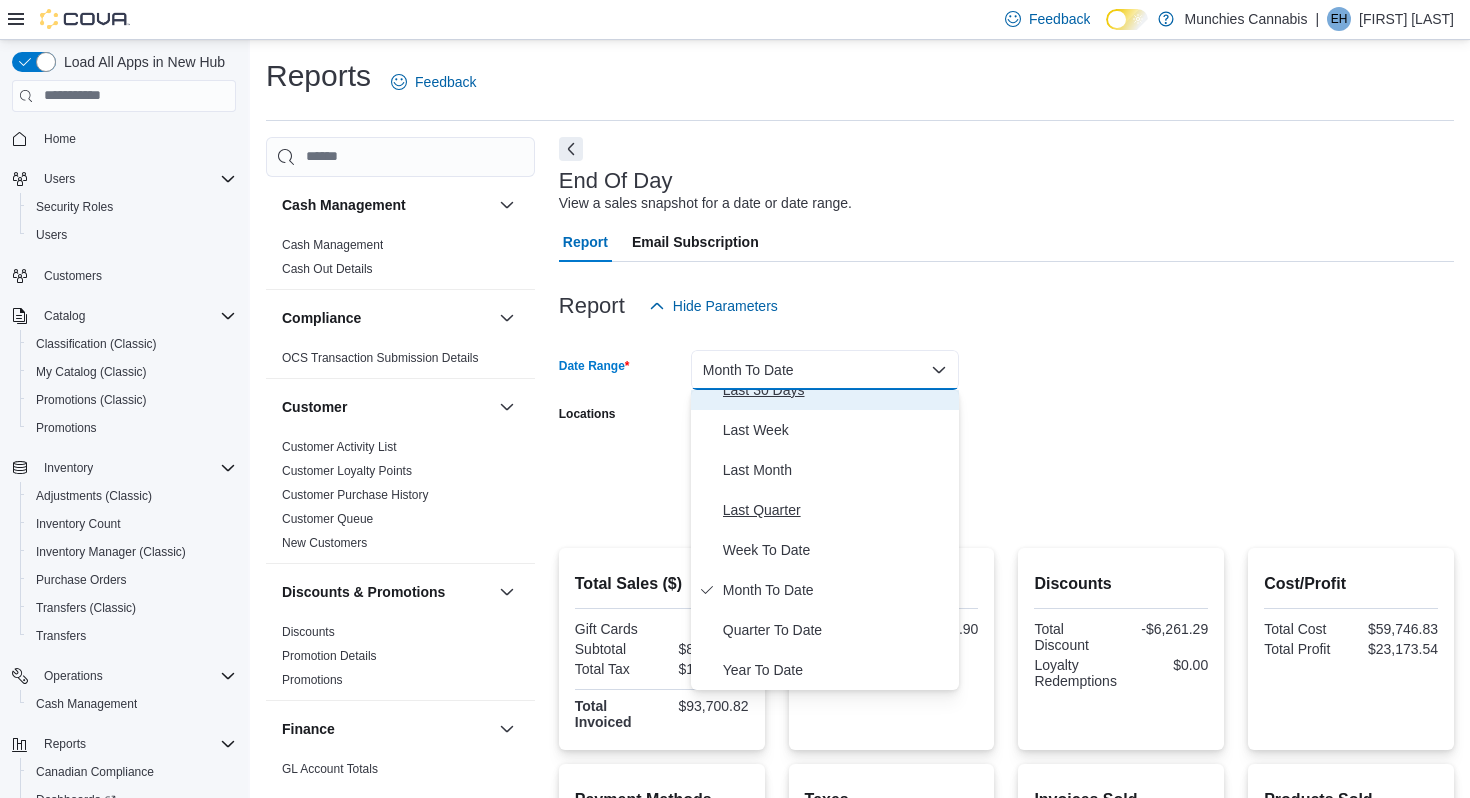 scroll, scrollTop: 280, scrollLeft: 0, axis: vertical 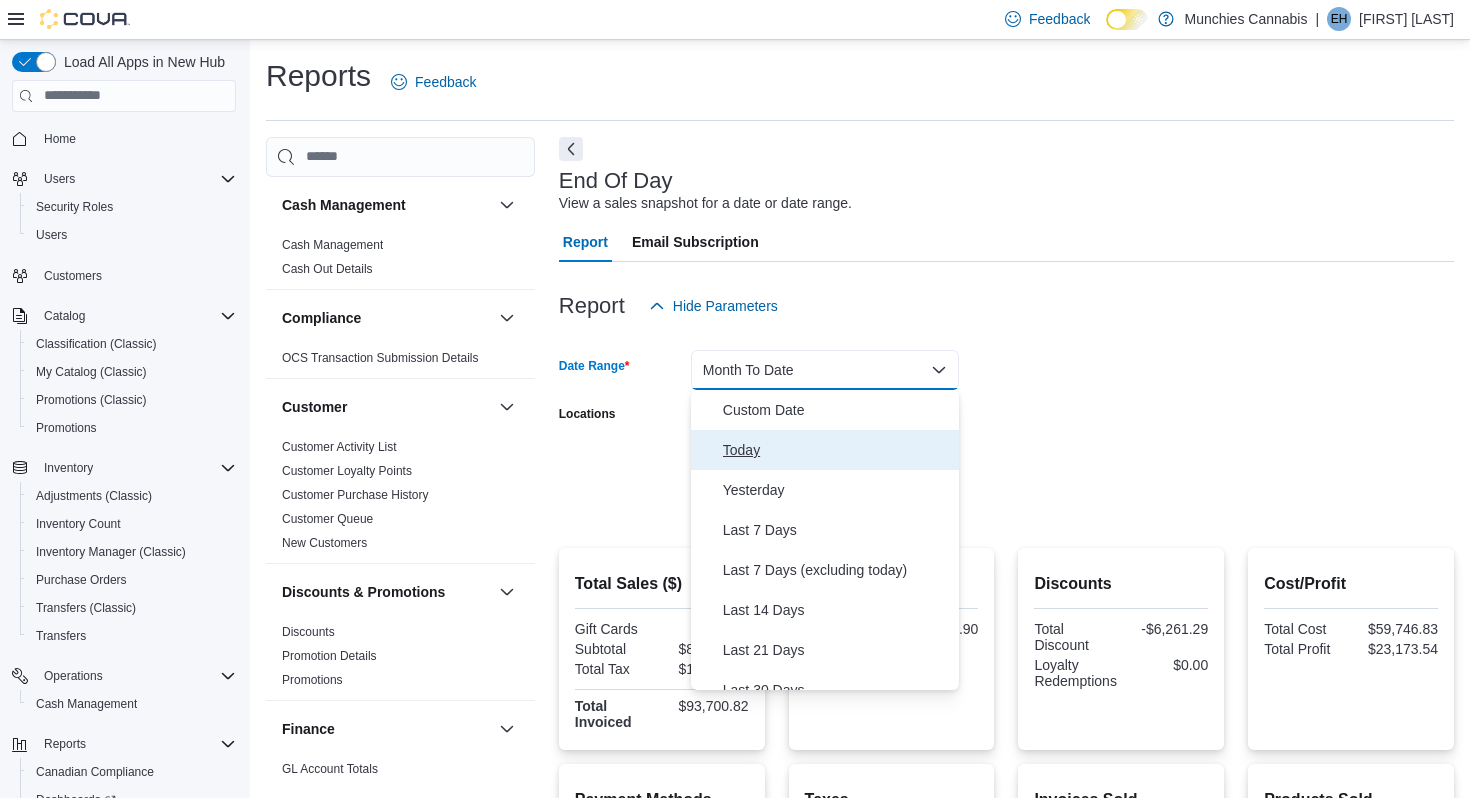 click on "Today" at bounding box center (825, 450) 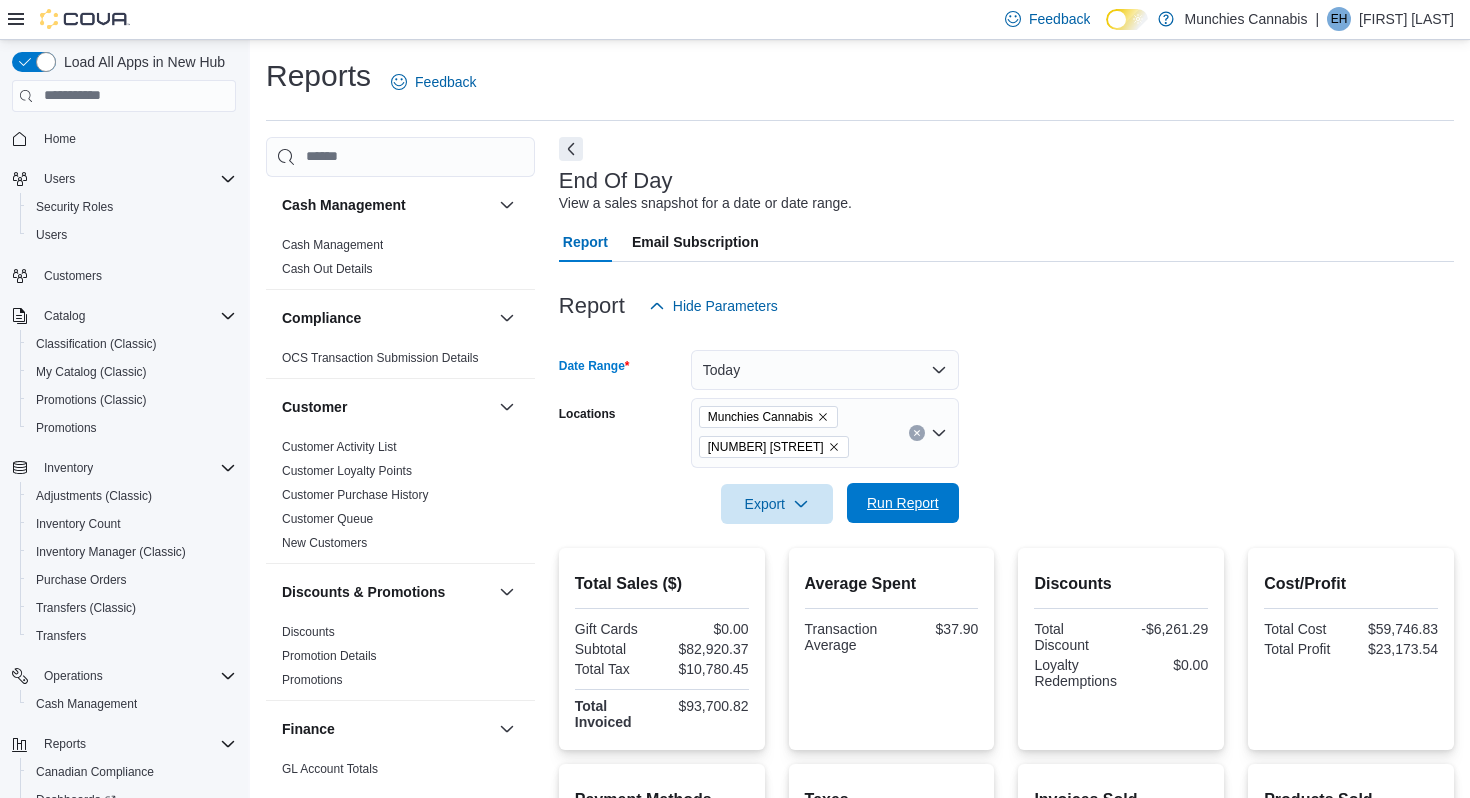 click on "Run Report" at bounding box center (903, 503) 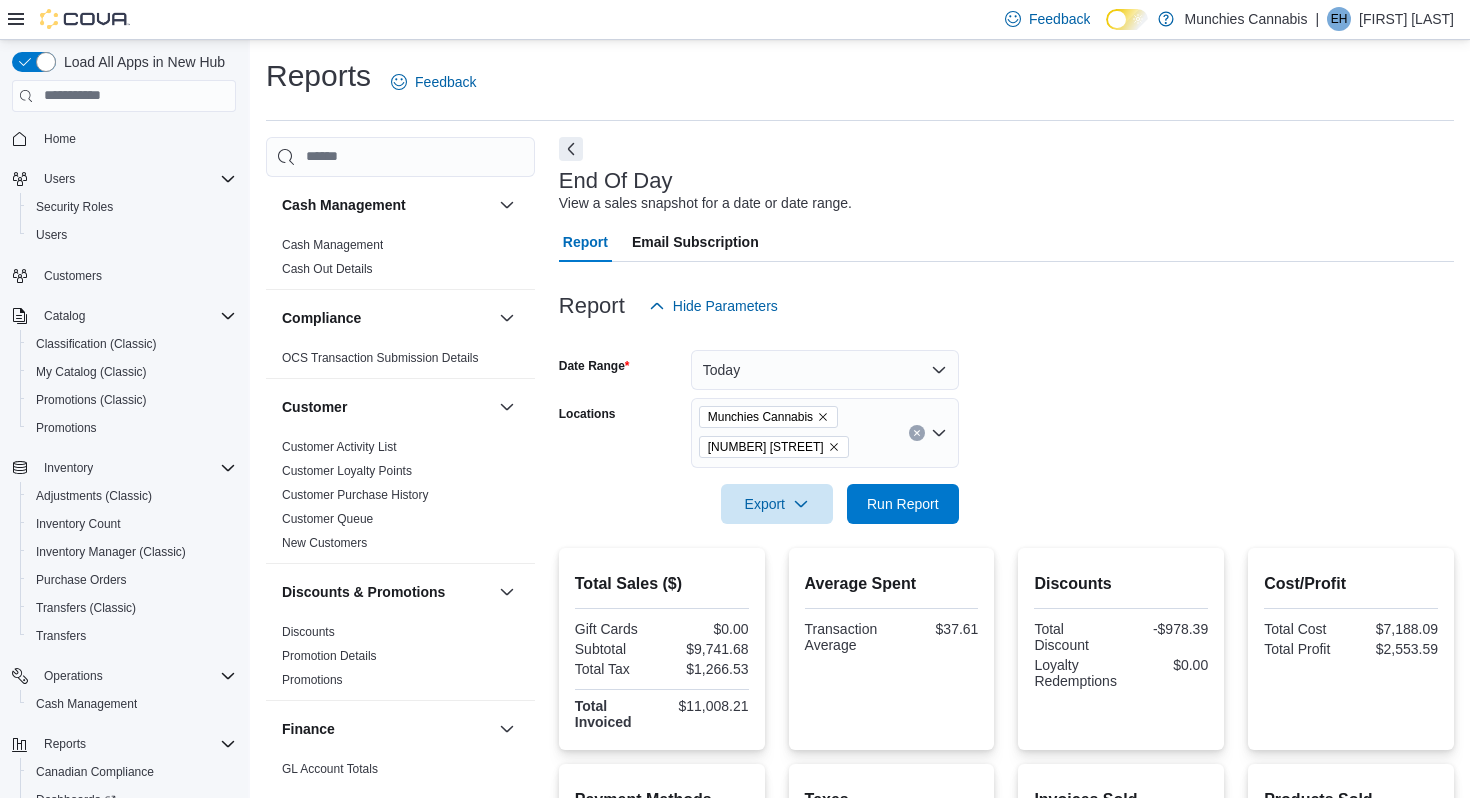 click at bounding box center [1006, 338] 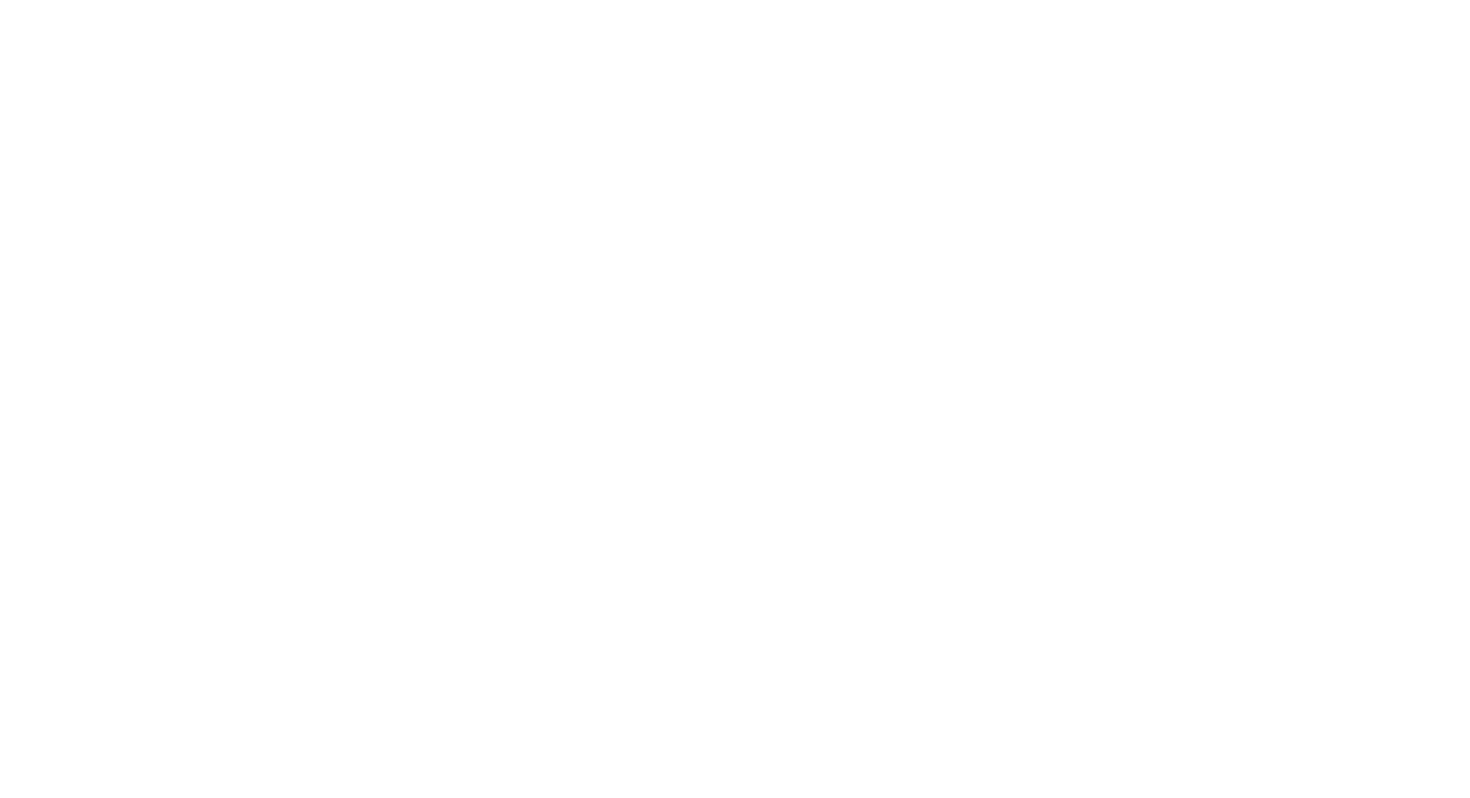 scroll, scrollTop: 0, scrollLeft: 0, axis: both 